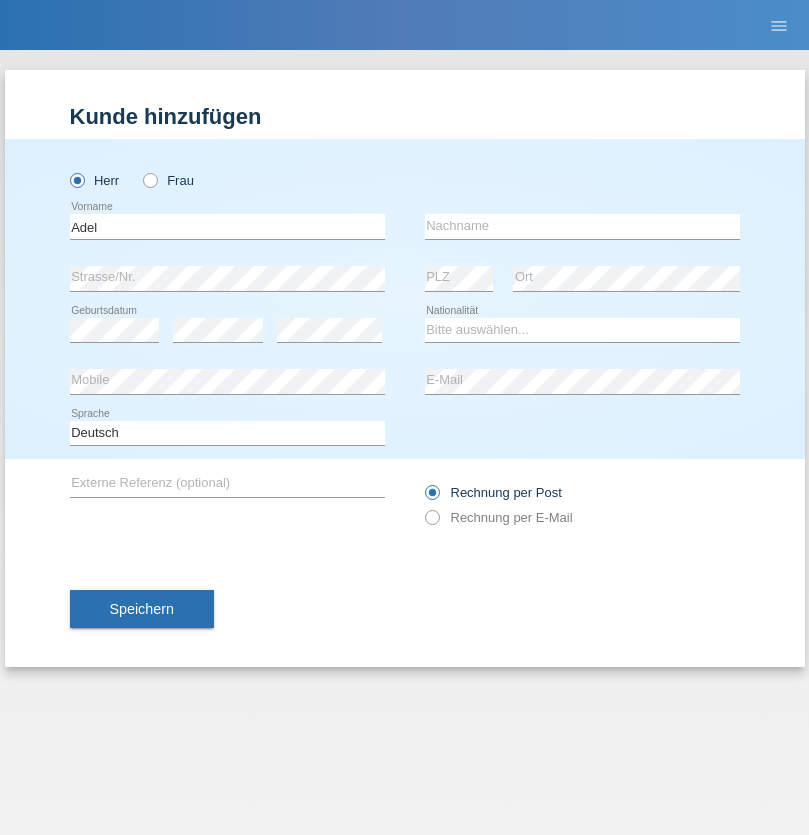 scroll, scrollTop: 0, scrollLeft: 0, axis: both 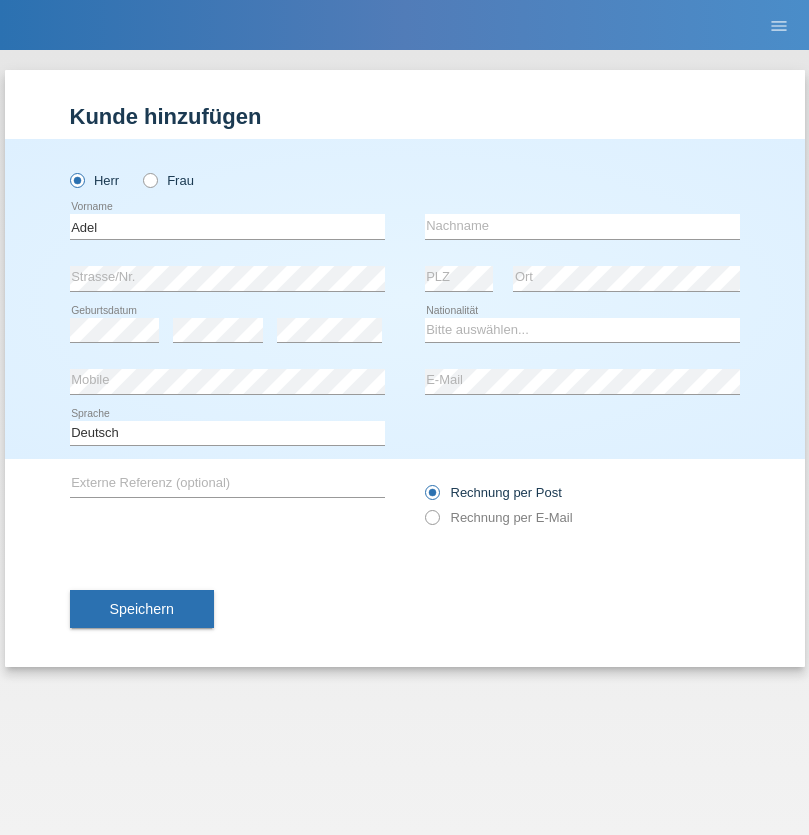type on "Adel" 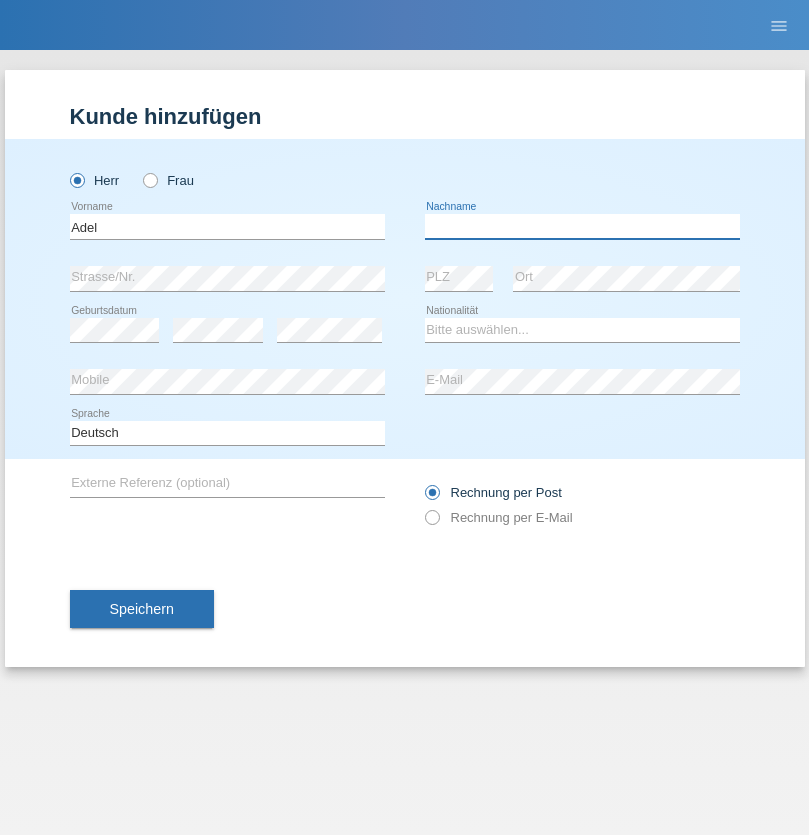 click at bounding box center (582, 226) 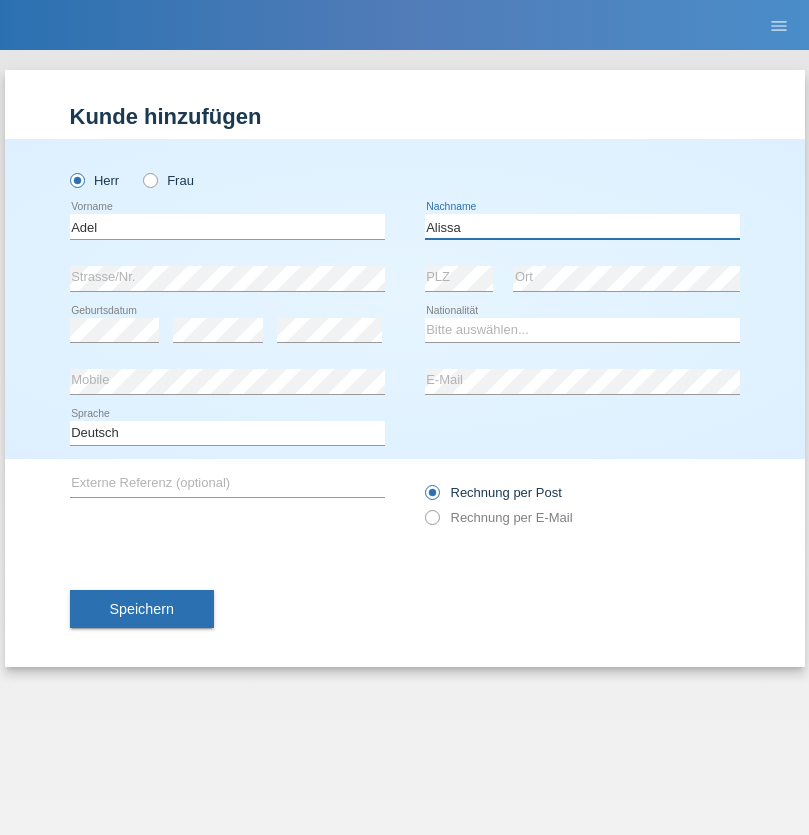 type on "Alissa" 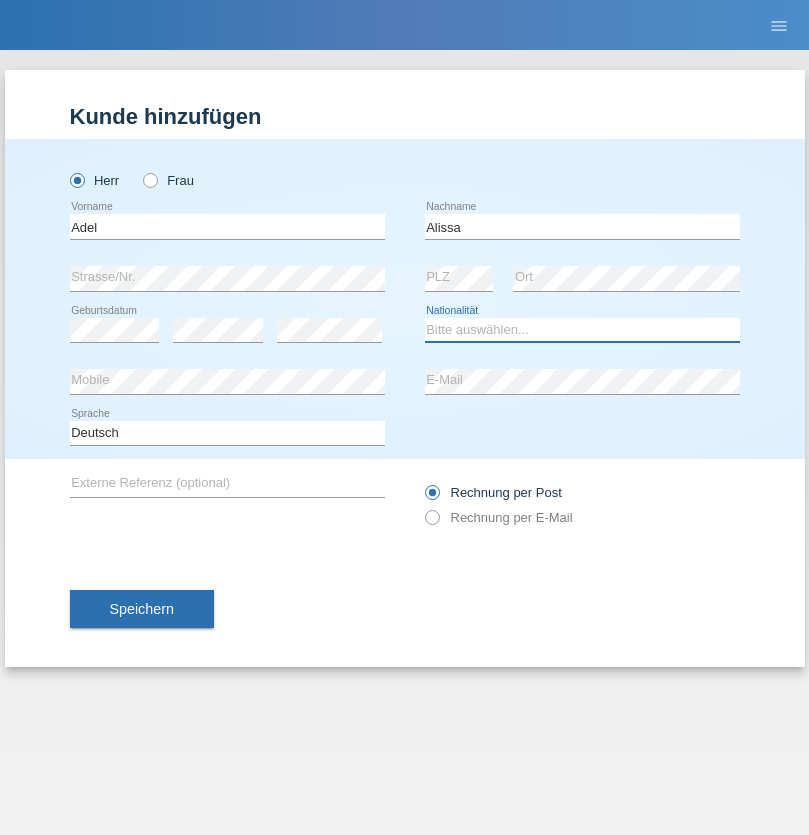 select on "SY" 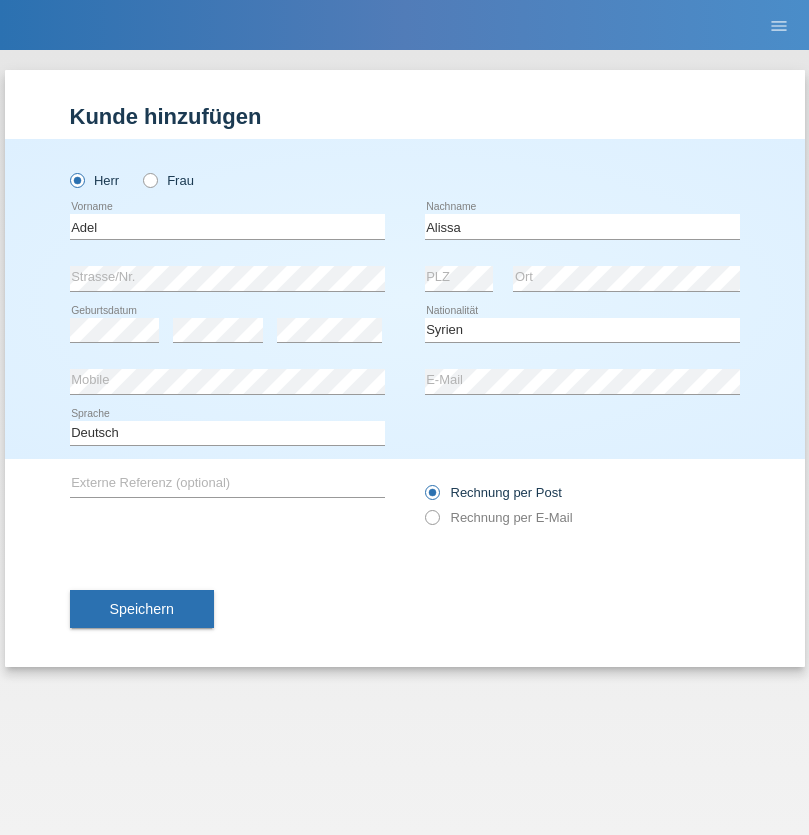 select on "C" 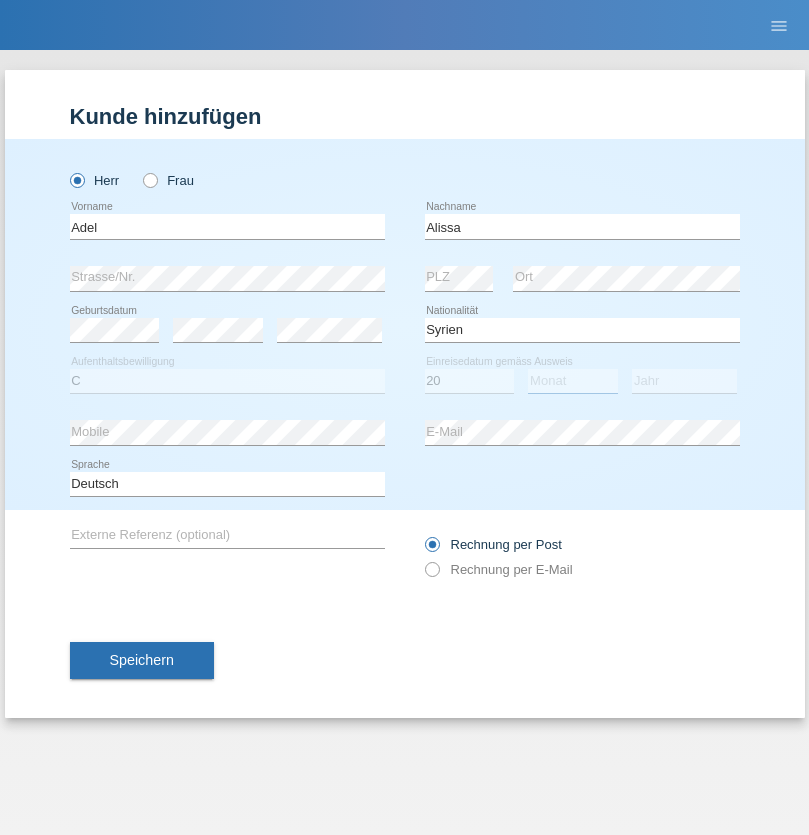 select on "09" 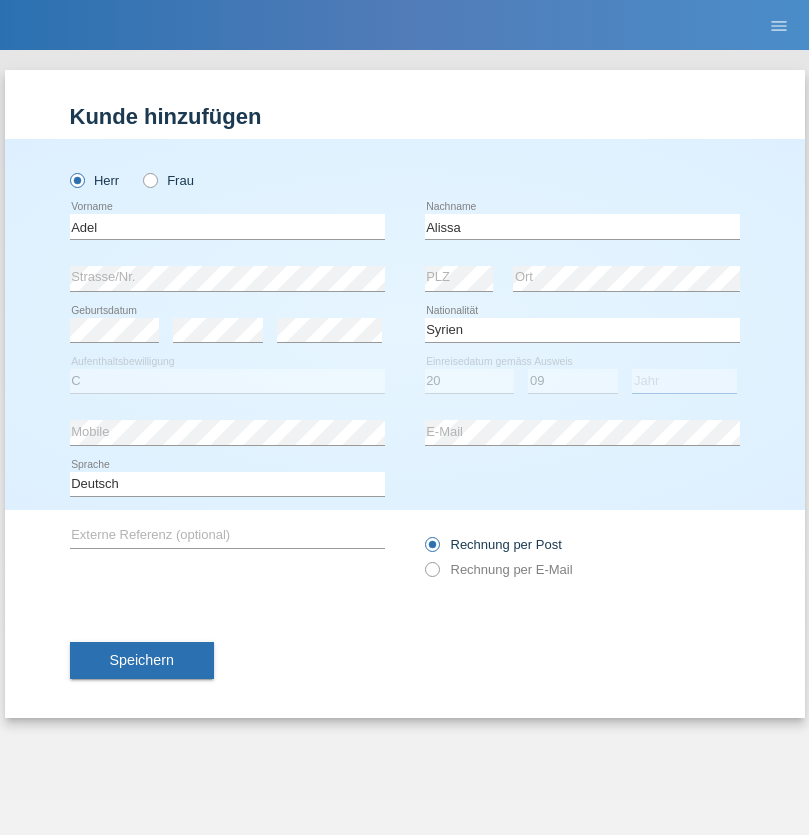 select on "2018" 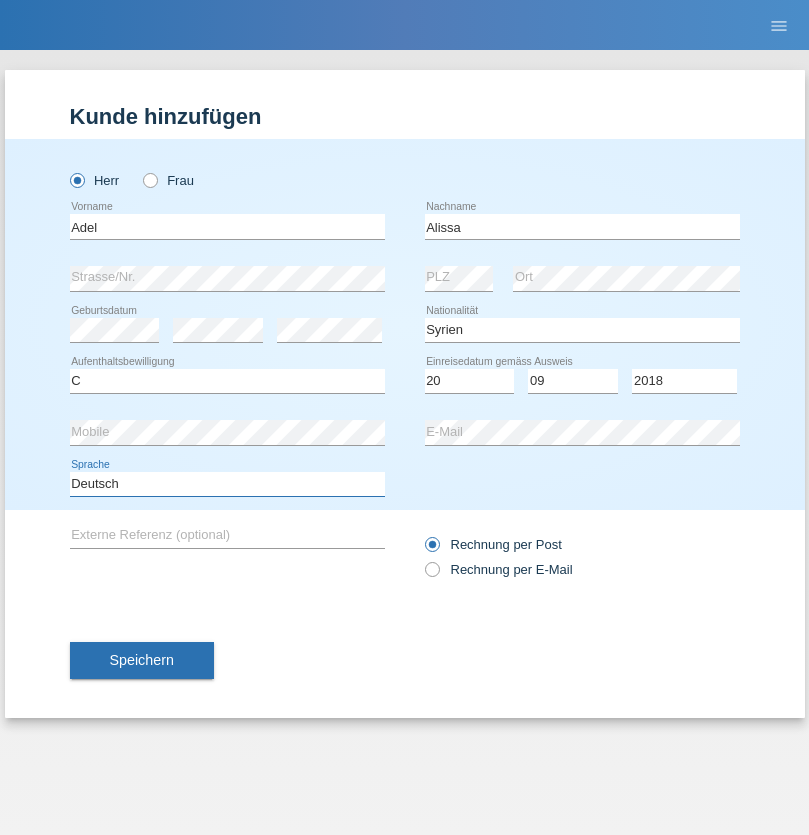 select on "en" 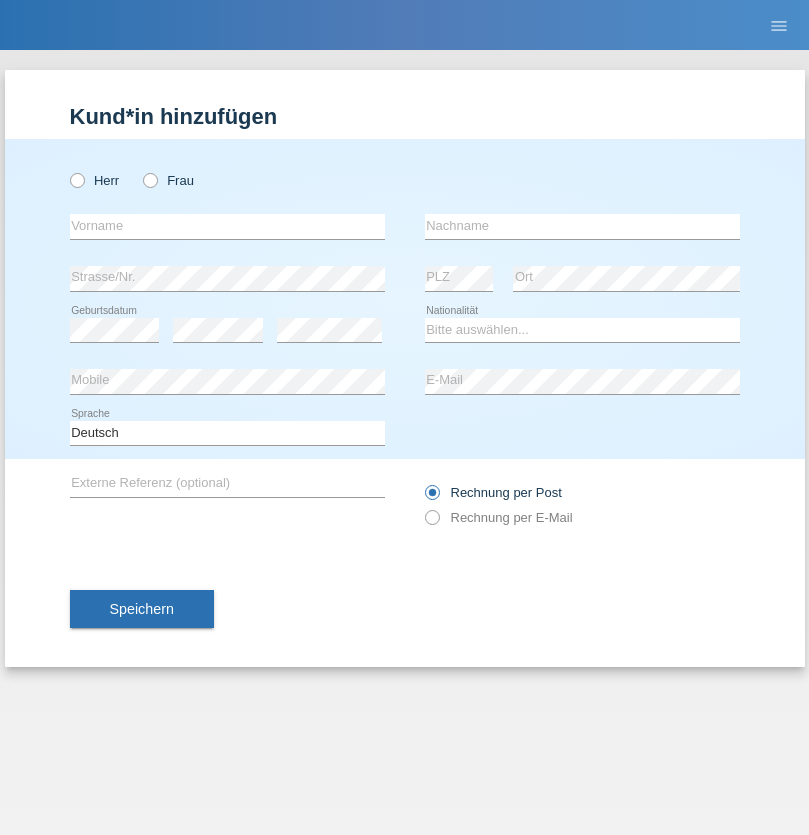 scroll, scrollTop: 0, scrollLeft: 0, axis: both 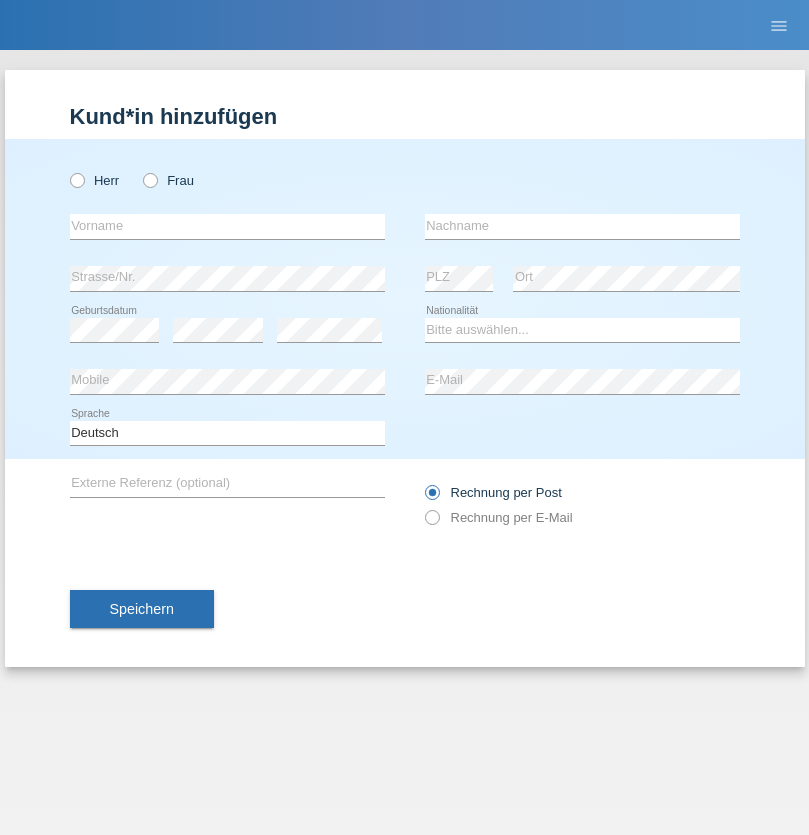 radio on "true" 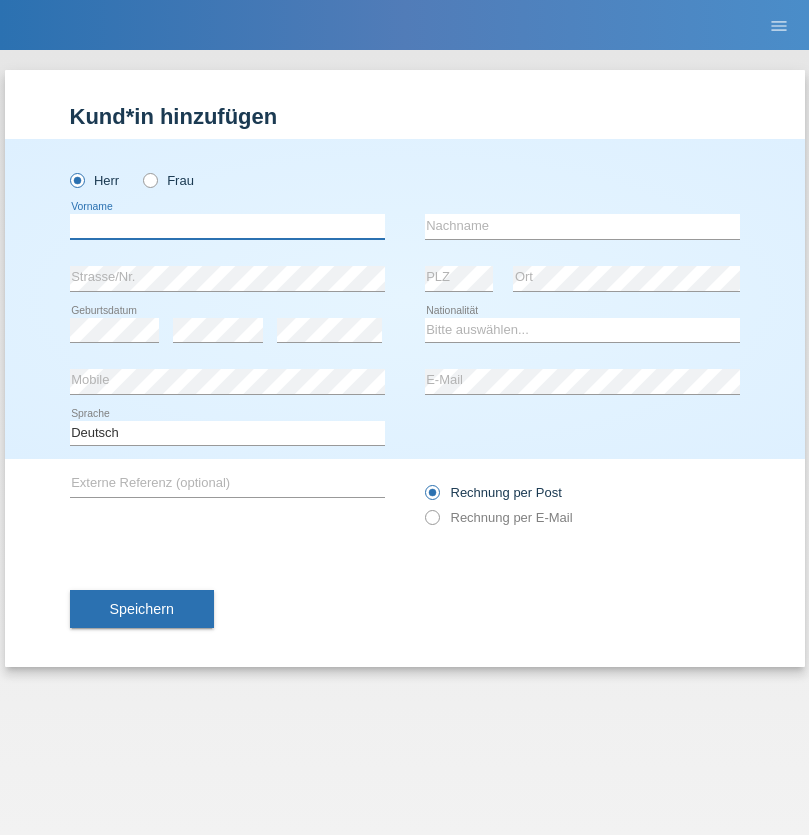 click at bounding box center [227, 226] 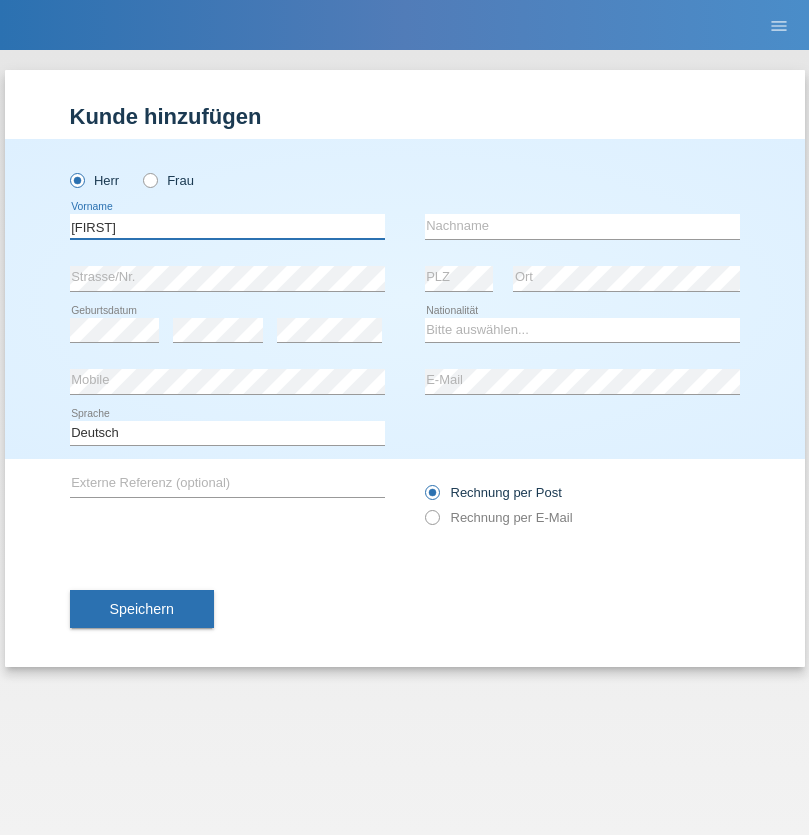 type on "[FIRST]" 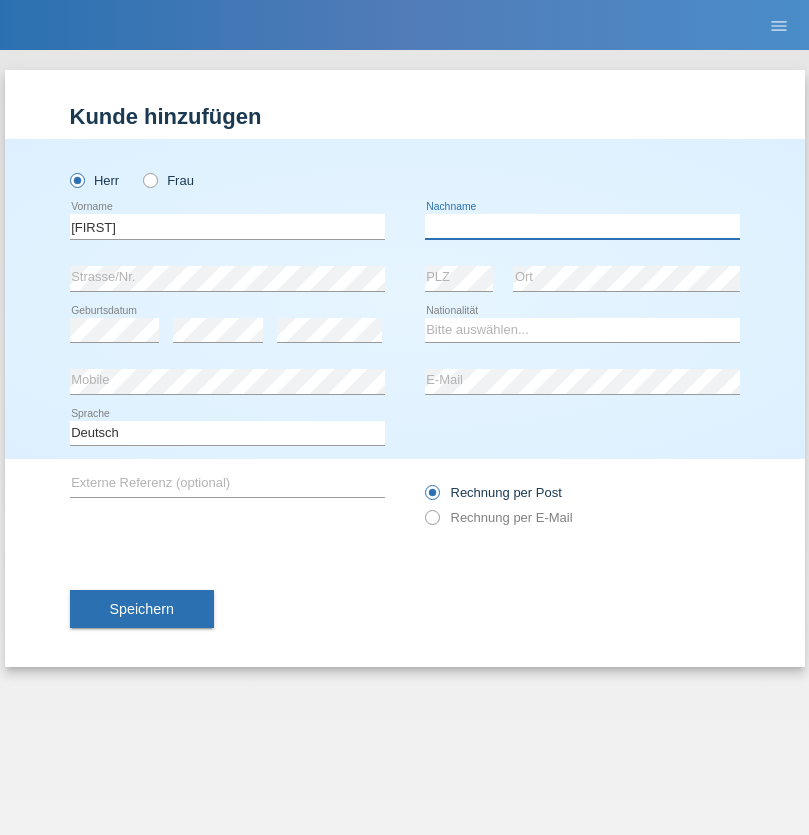 click at bounding box center (582, 226) 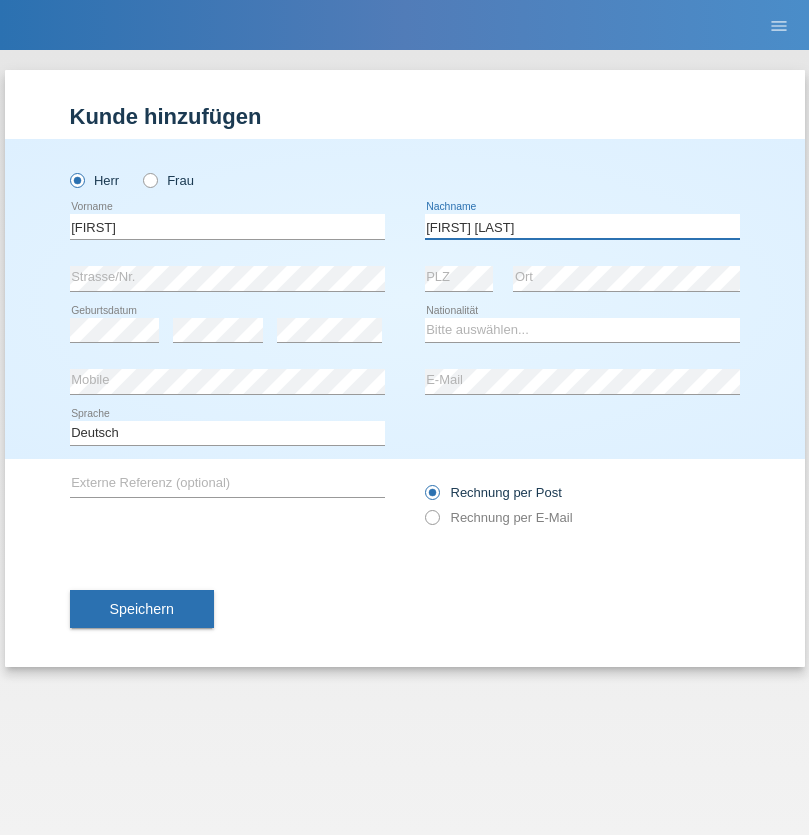 type on "[FIRST] [LAST]" 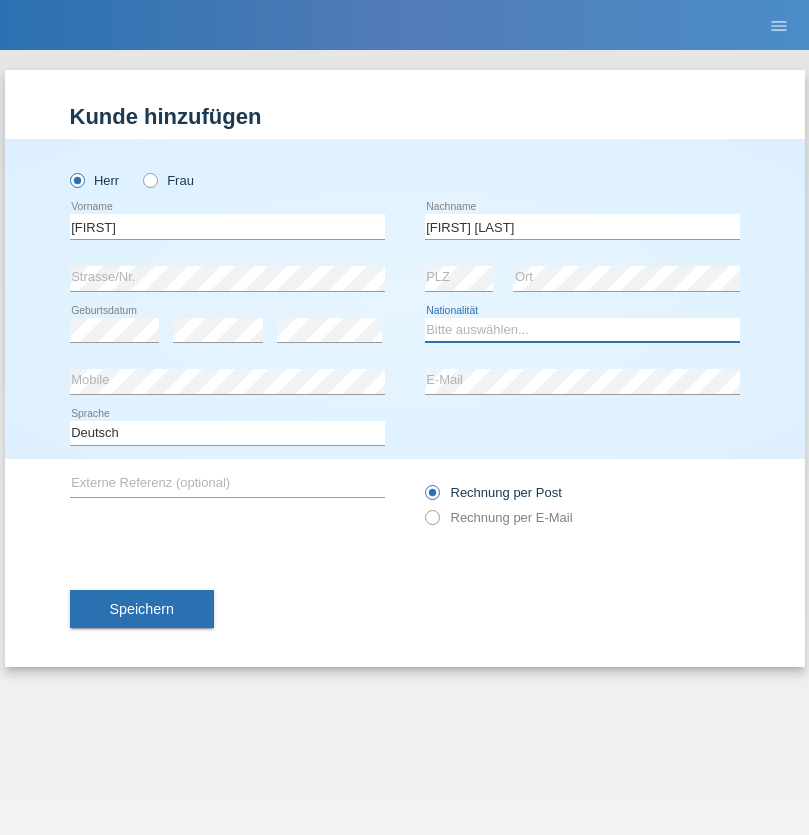 select on "CM" 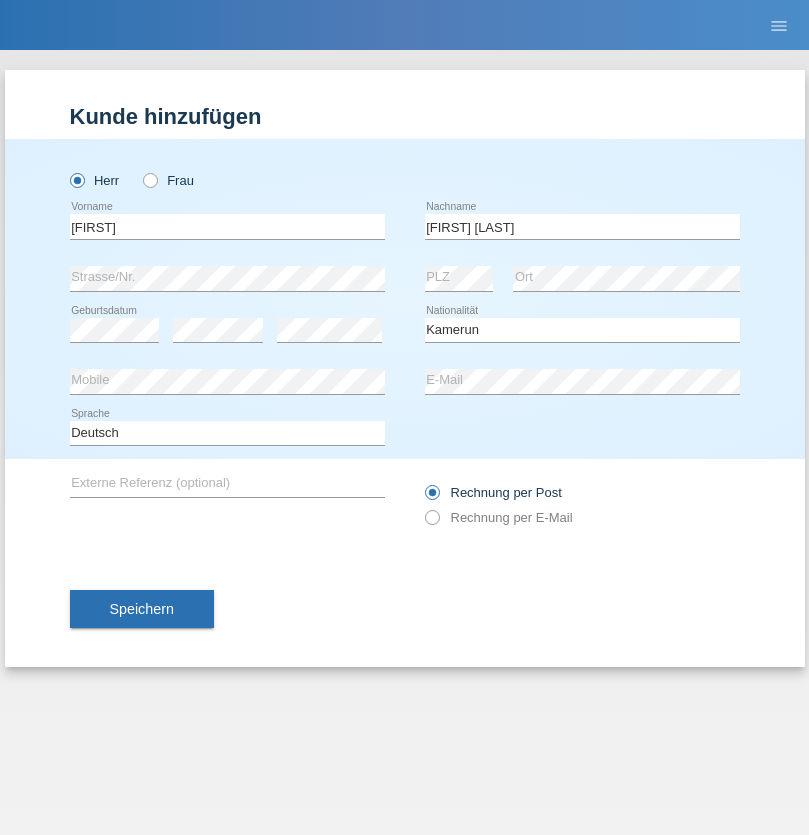select on "C" 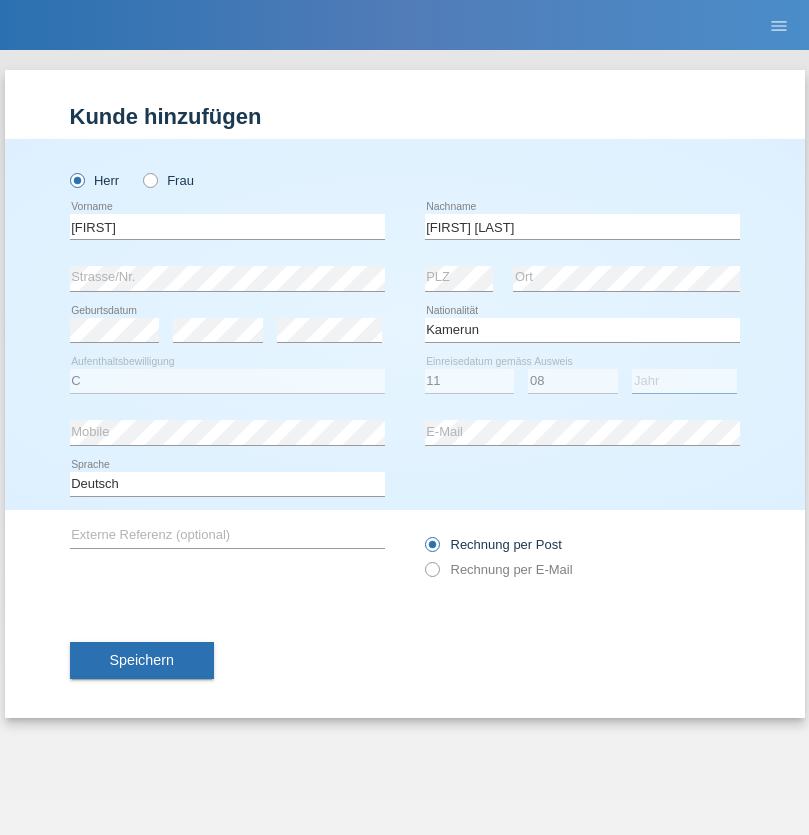 select on "2021" 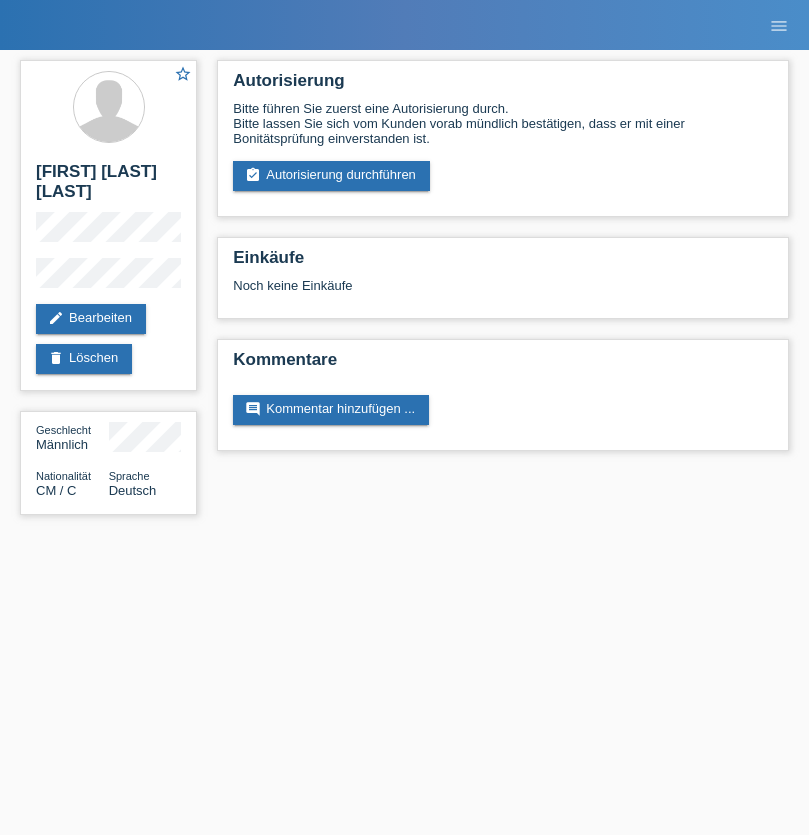 scroll, scrollTop: 0, scrollLeft: 0, axis: both 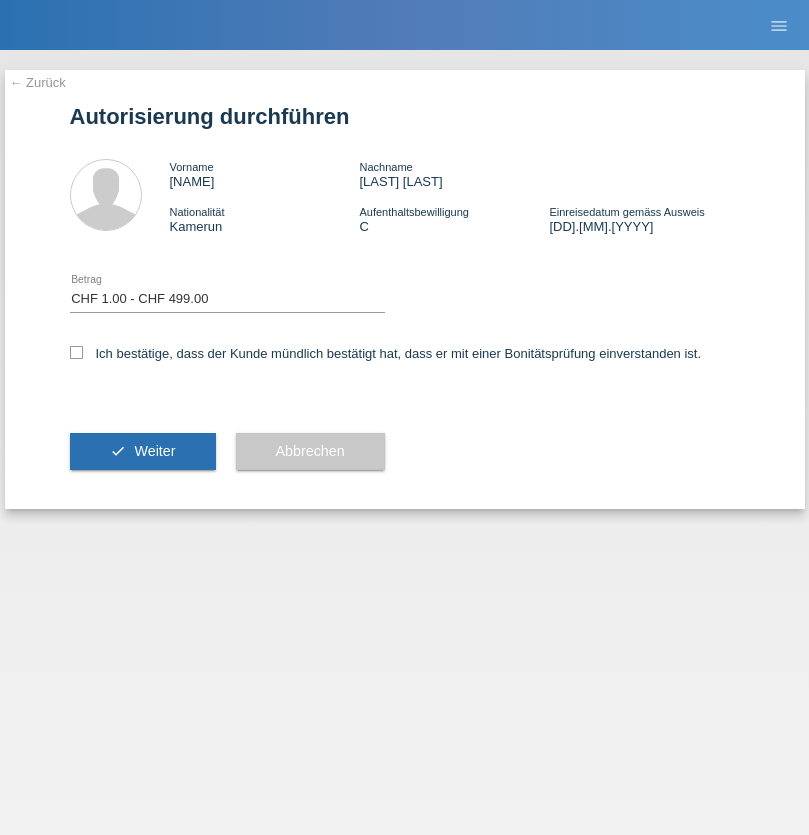 select on "1" 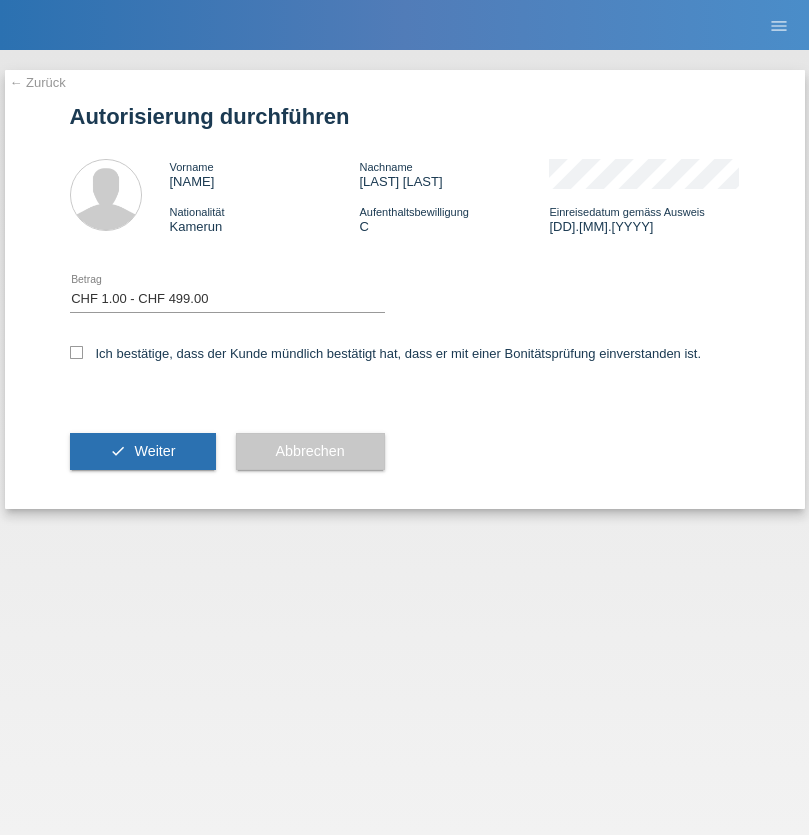 checkbox on "true" 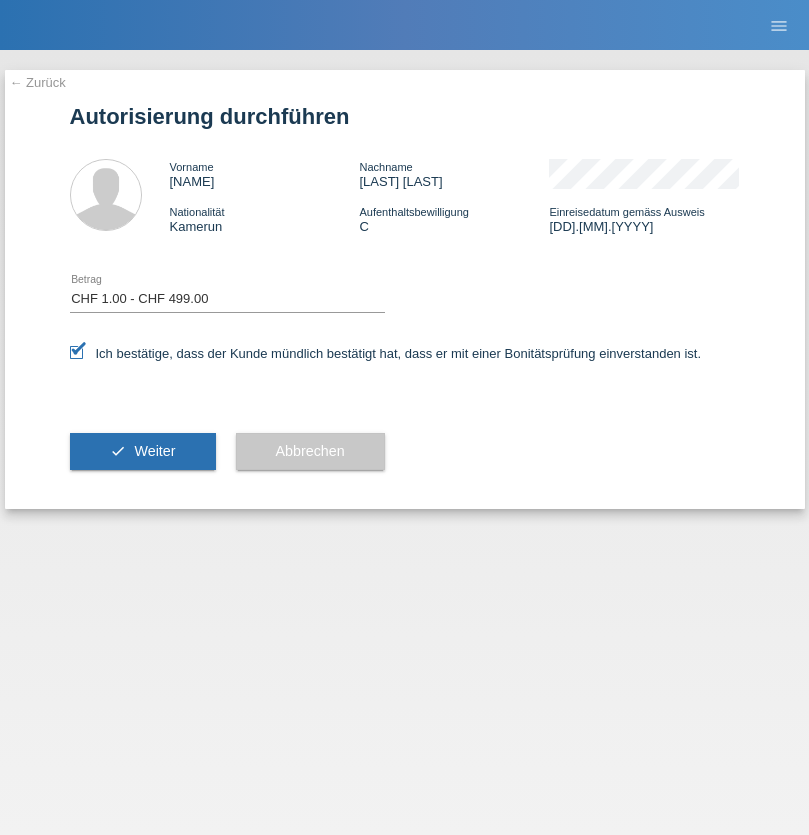 scroll, scrollTop: 0, scrollLeft: 0, axis: both 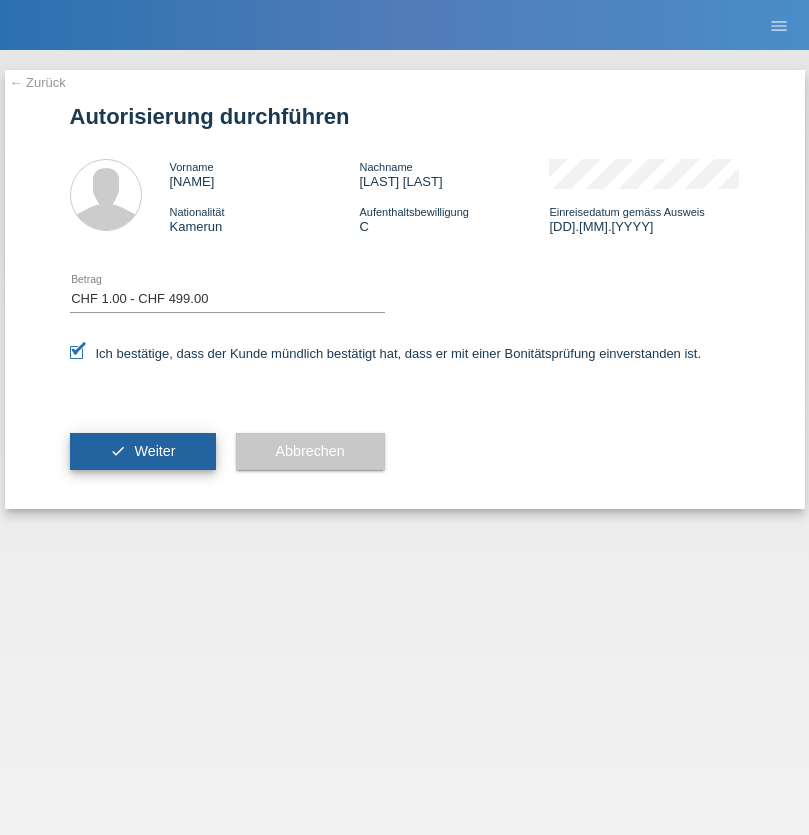 click on "Weiter" at bounding box center (154, 451) 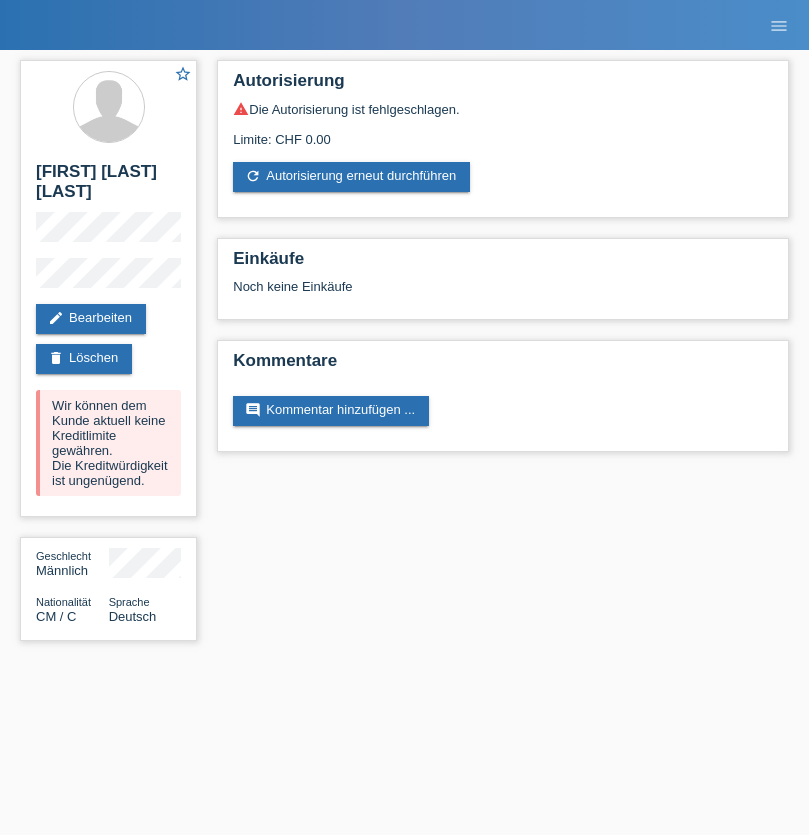 scroll, scrollTop: 0, scrollLeft: 0, axis: both 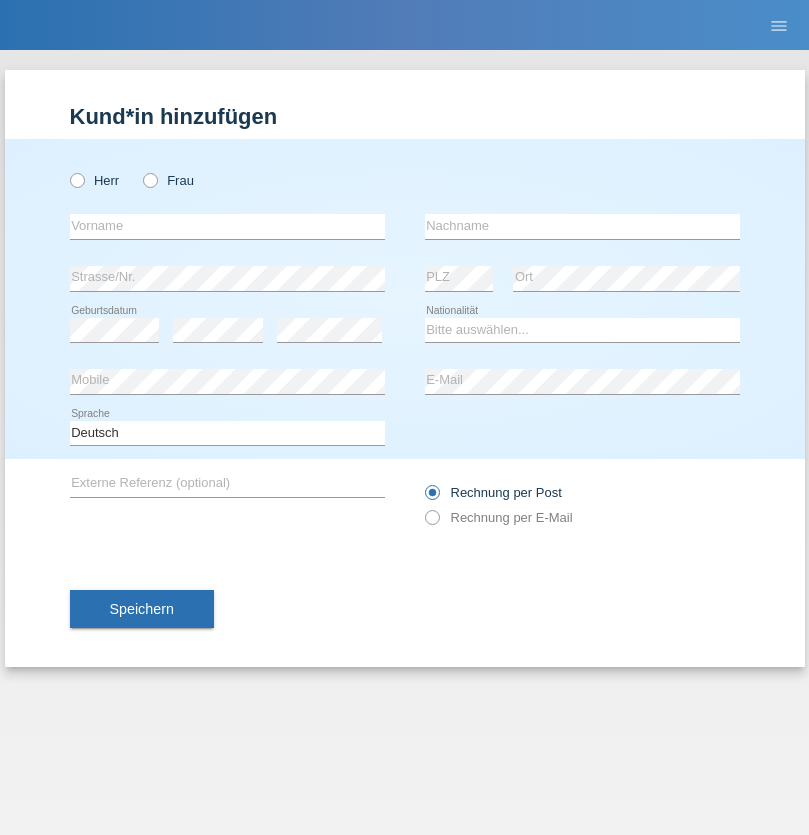 radio on "true" 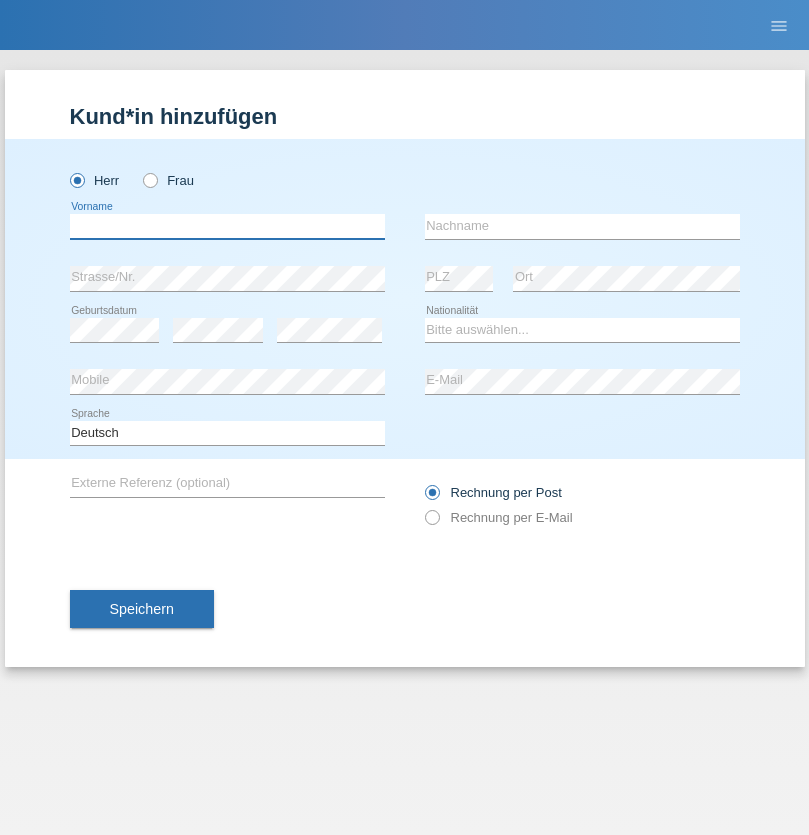 click at bounding box center (227, 226) 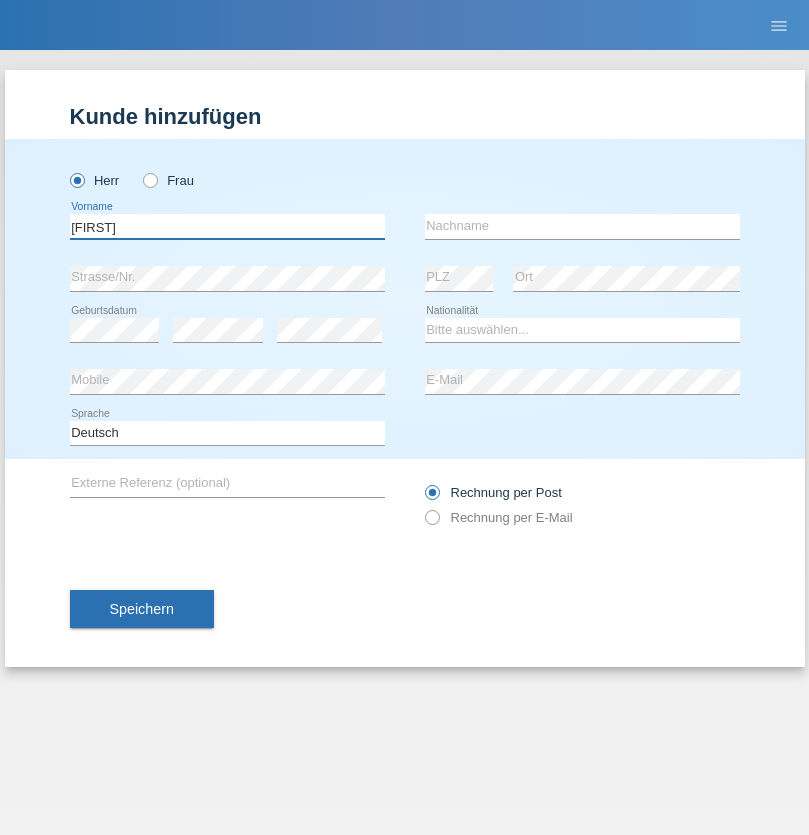 type on "[FIRST]" 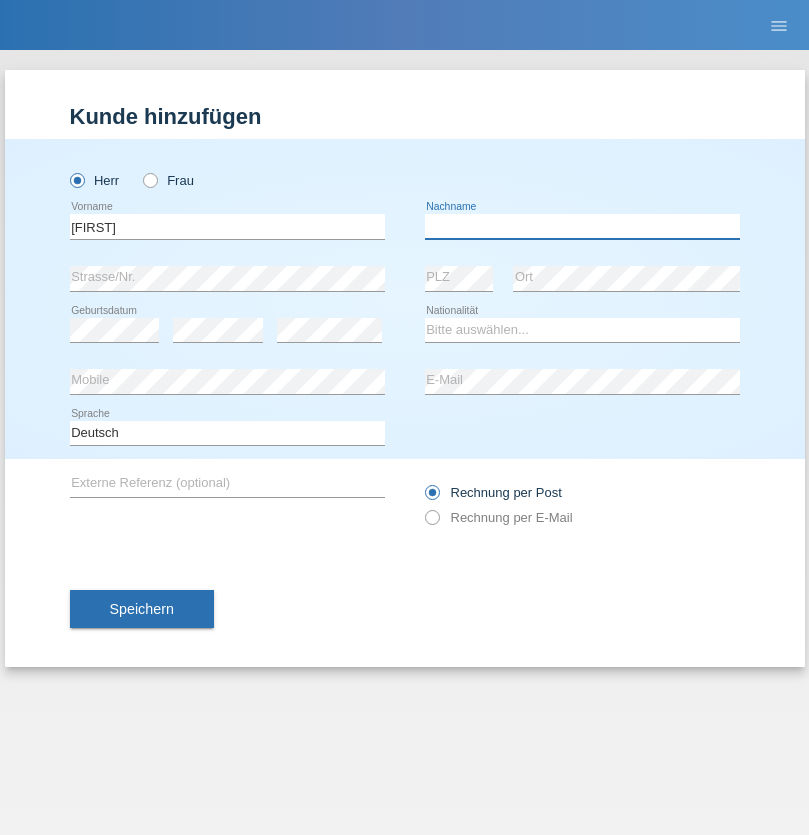 click at bounding box center [582, 226] 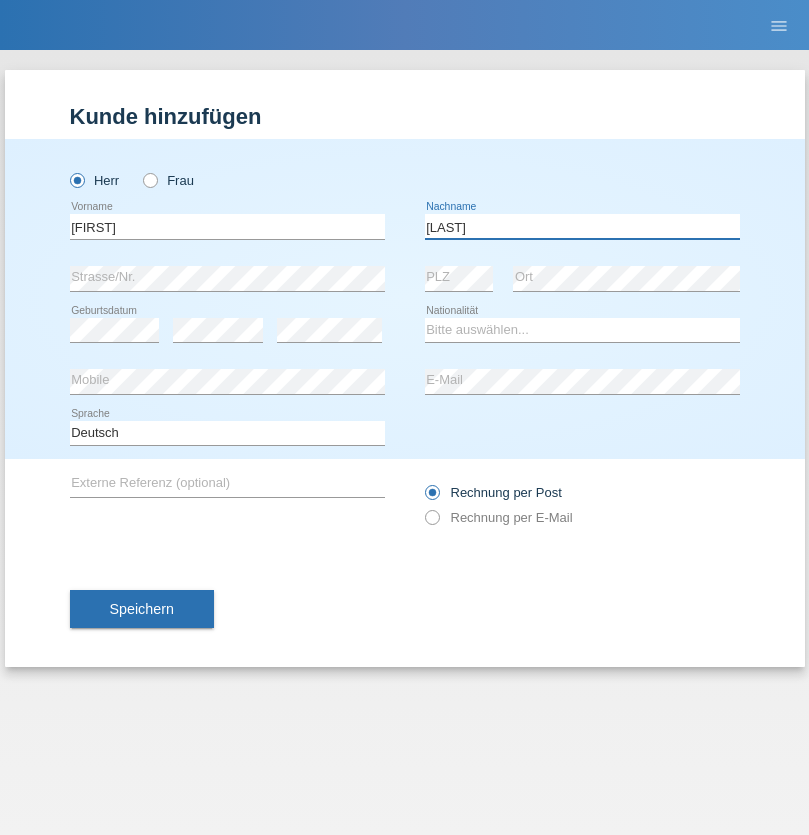 type on "[LAST]" 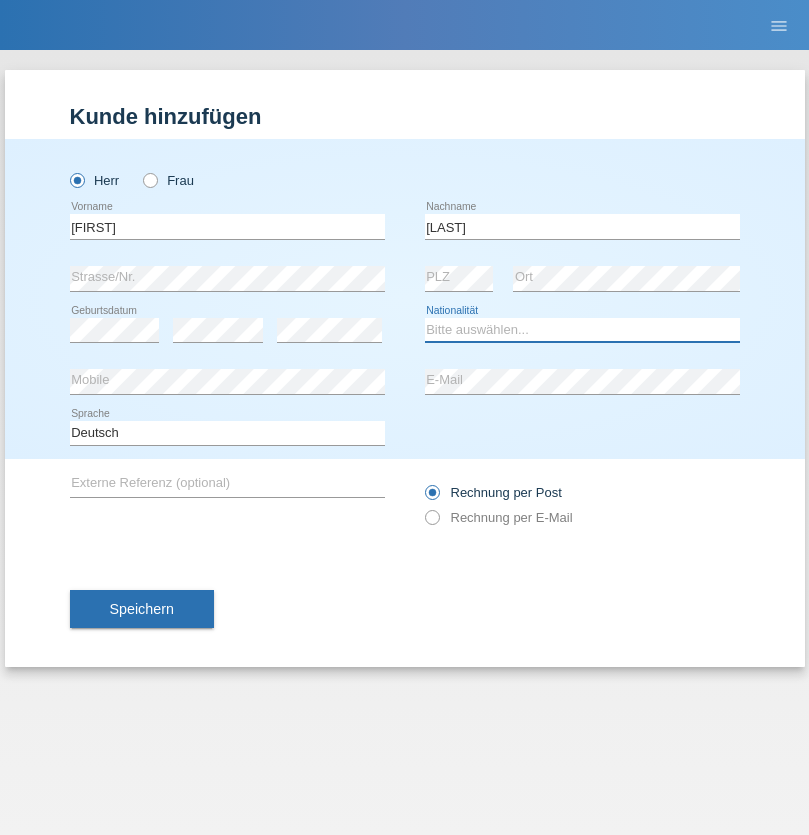 select on "CM" 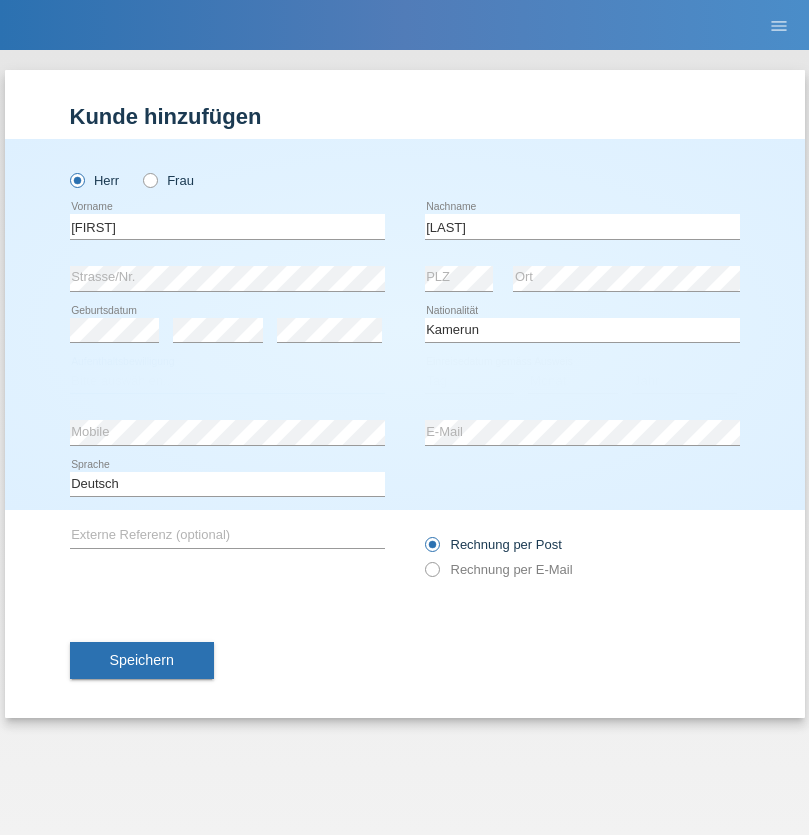 select on "C" 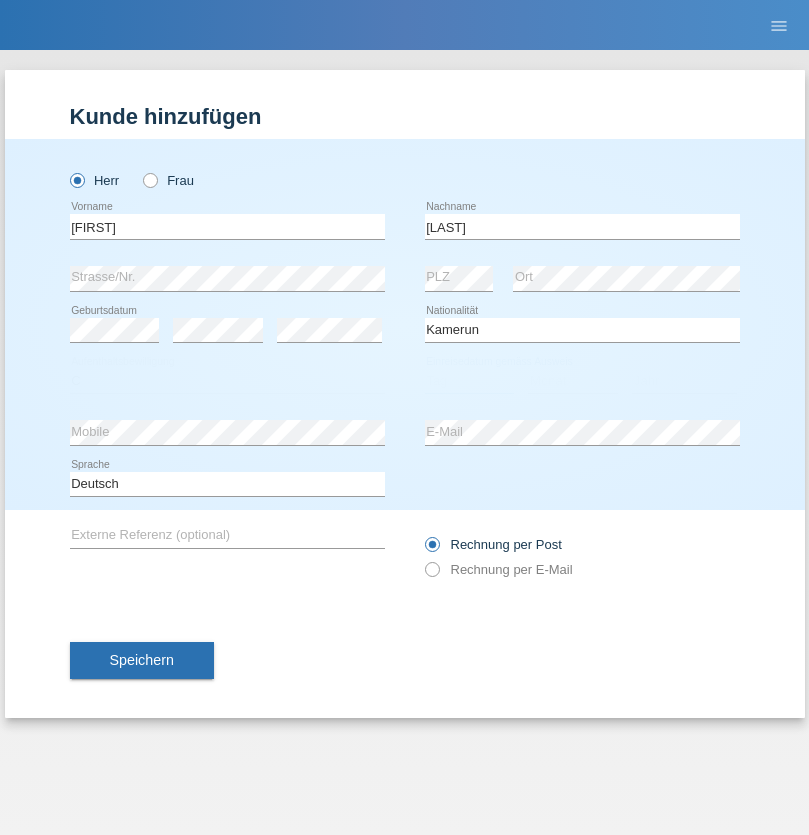 select on "11" 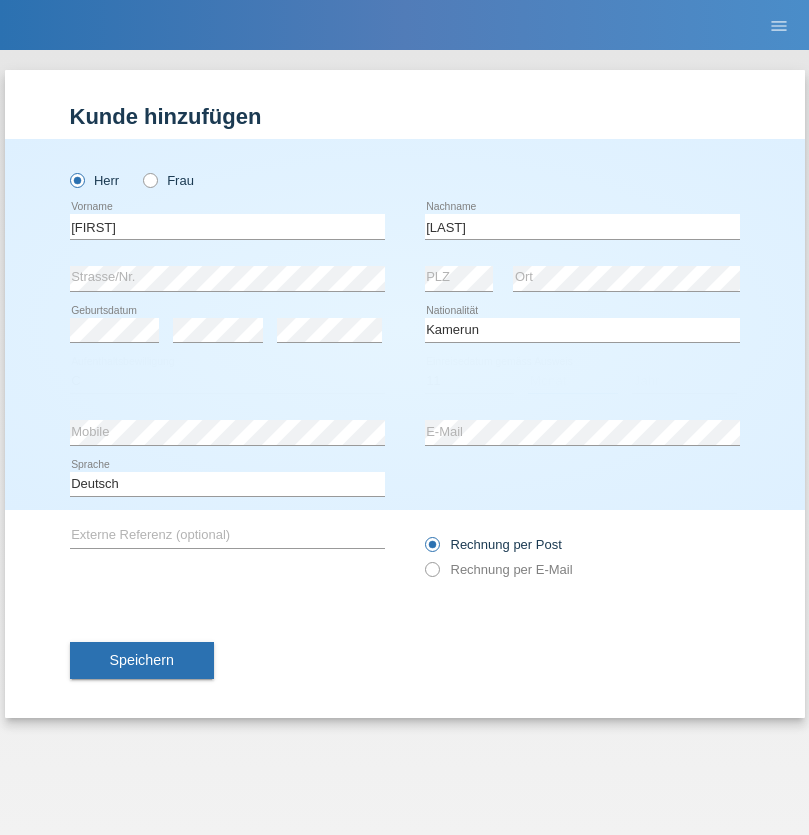 select on "08" 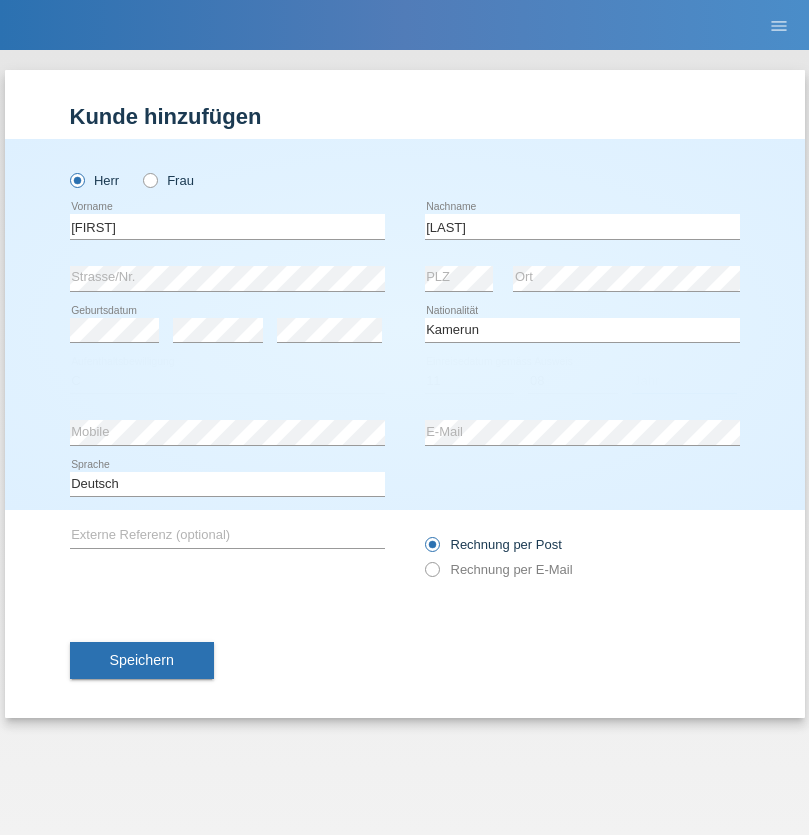 select on "2021" 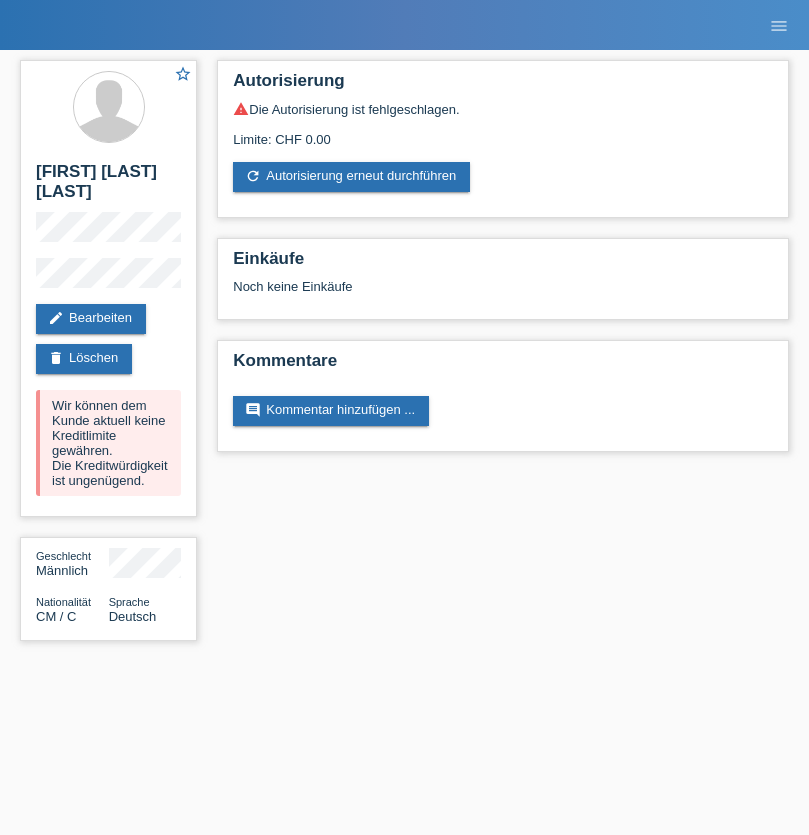 scroll, scrollTop: 0, scrollLeft: 0, axis: both 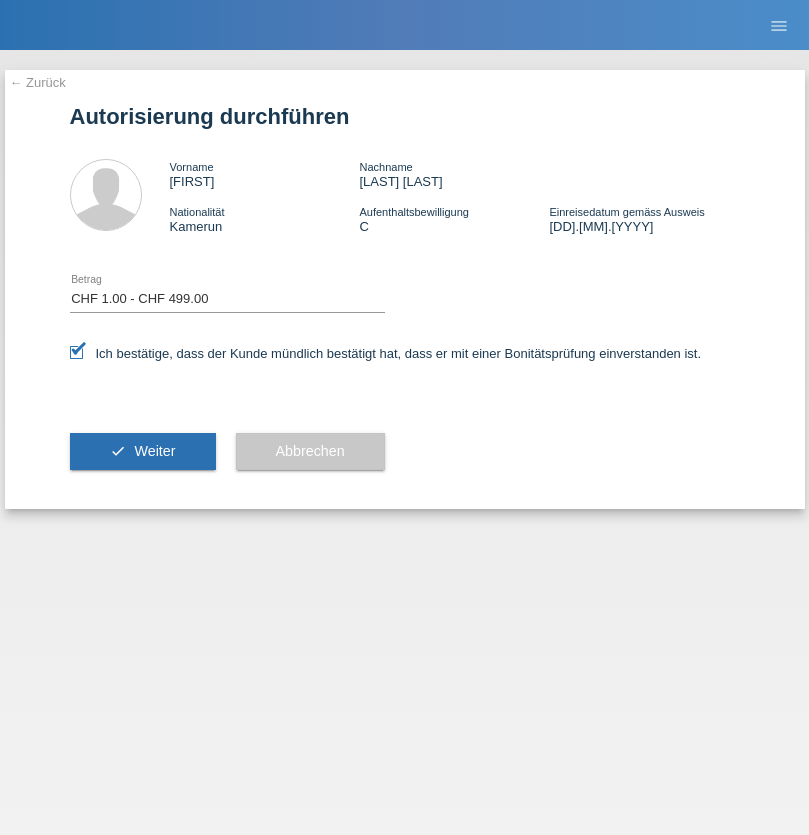 select on "1" 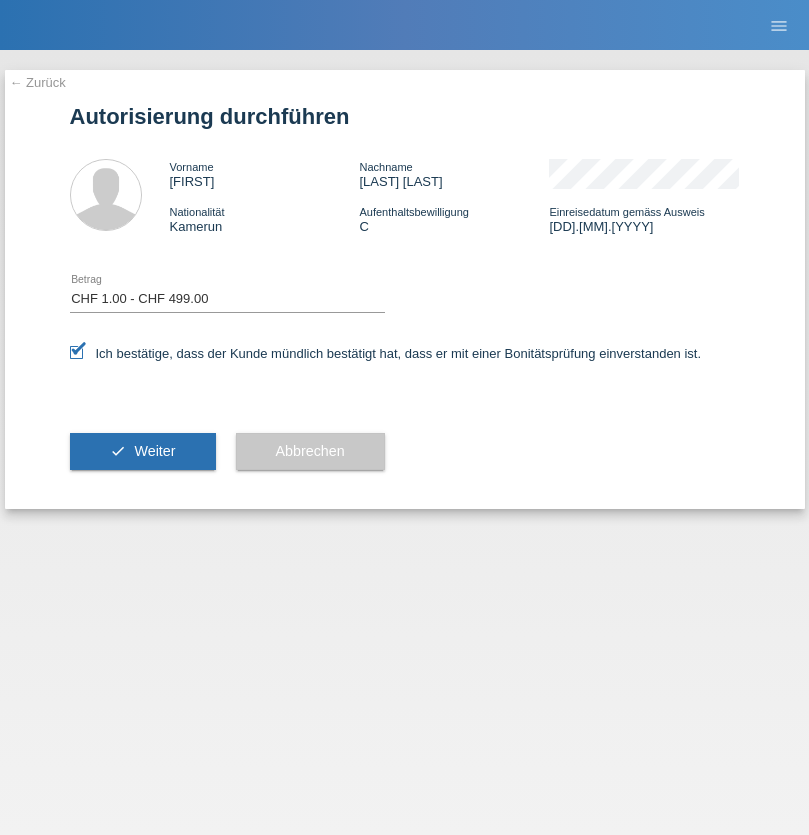 scroll, scrollTop: 0, scrollLeft: 0, axis: both 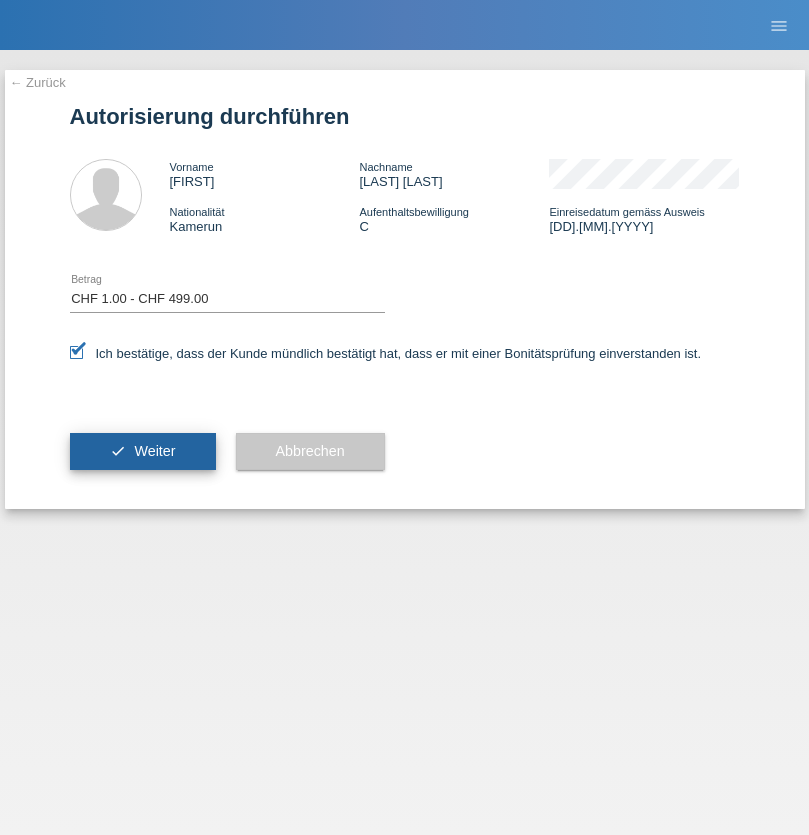 click on "Weiter" at bounding box center (154, 451) 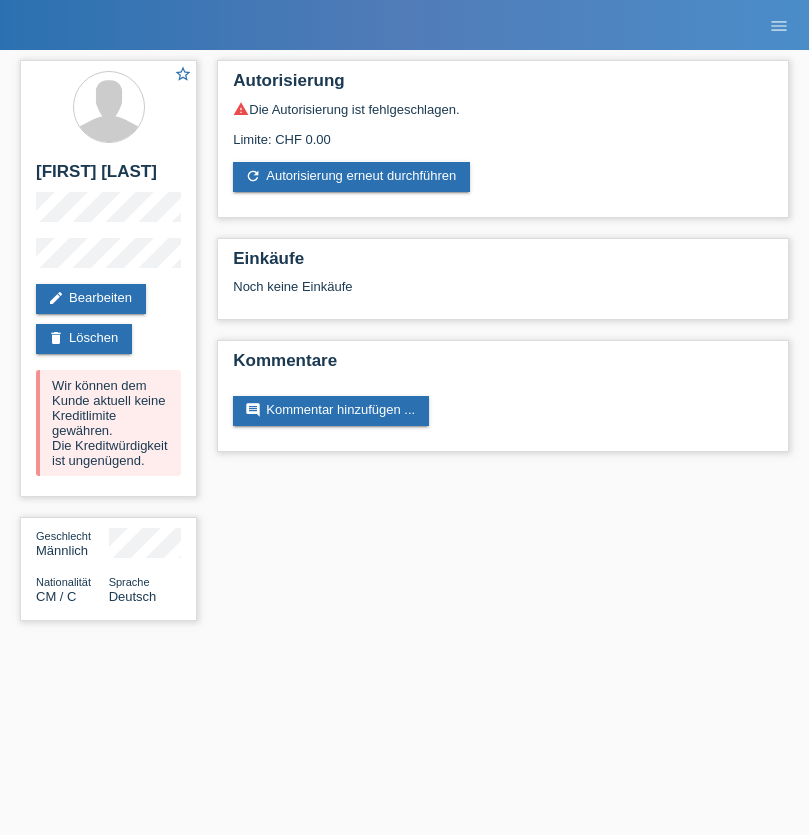 scroll, scrollTop: 0, scrollLeft: 0, axis: both 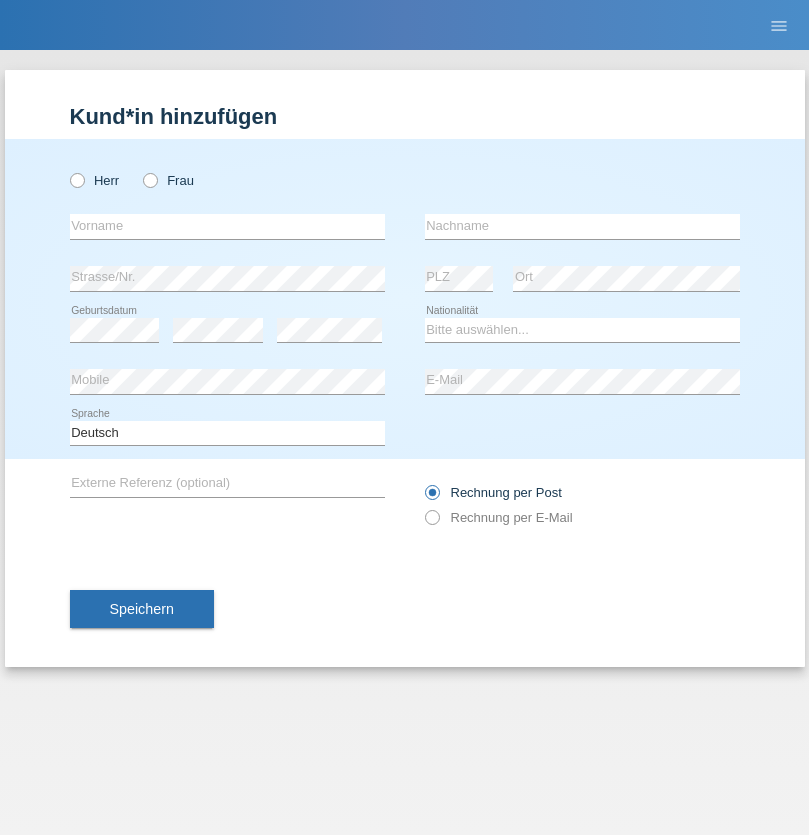 radio on "true" 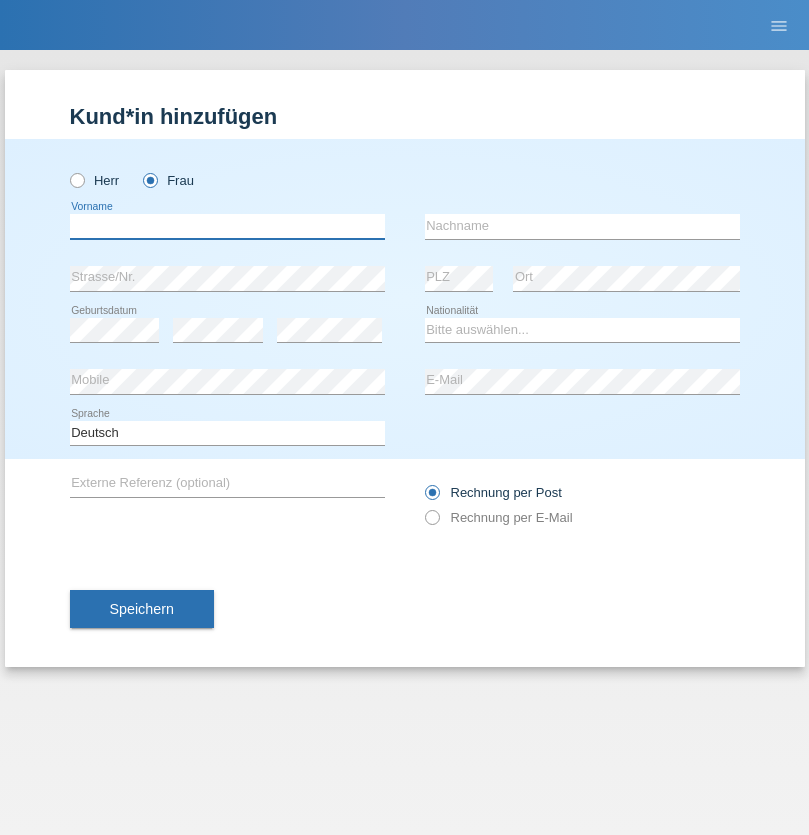 click at bounding box center [227, 226] 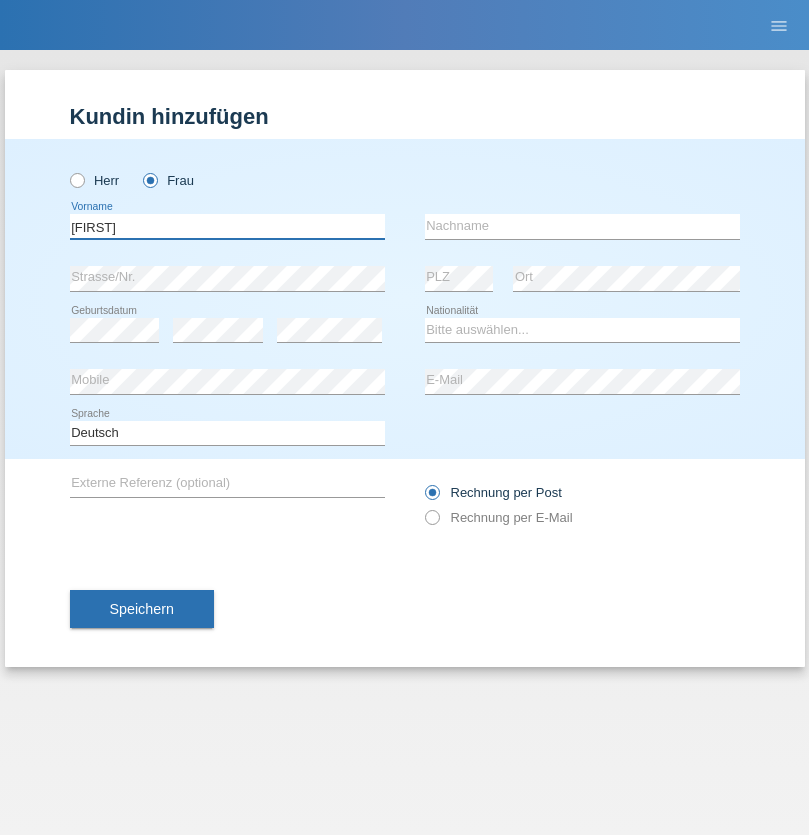 type on "[FIRST]" 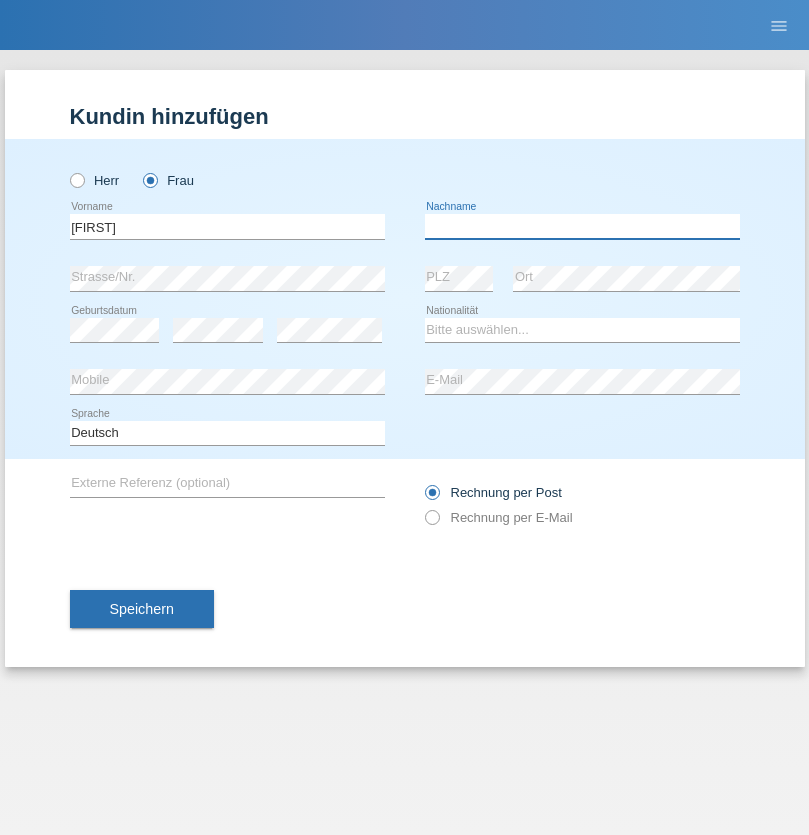 click at bounding box center [582, 226] 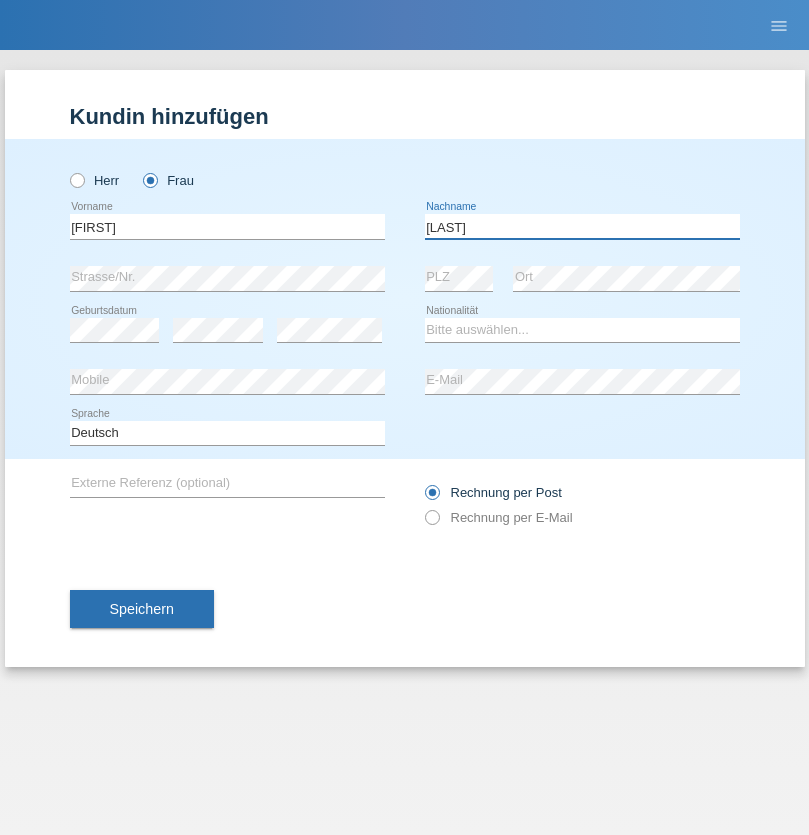 type on "[LAST]" 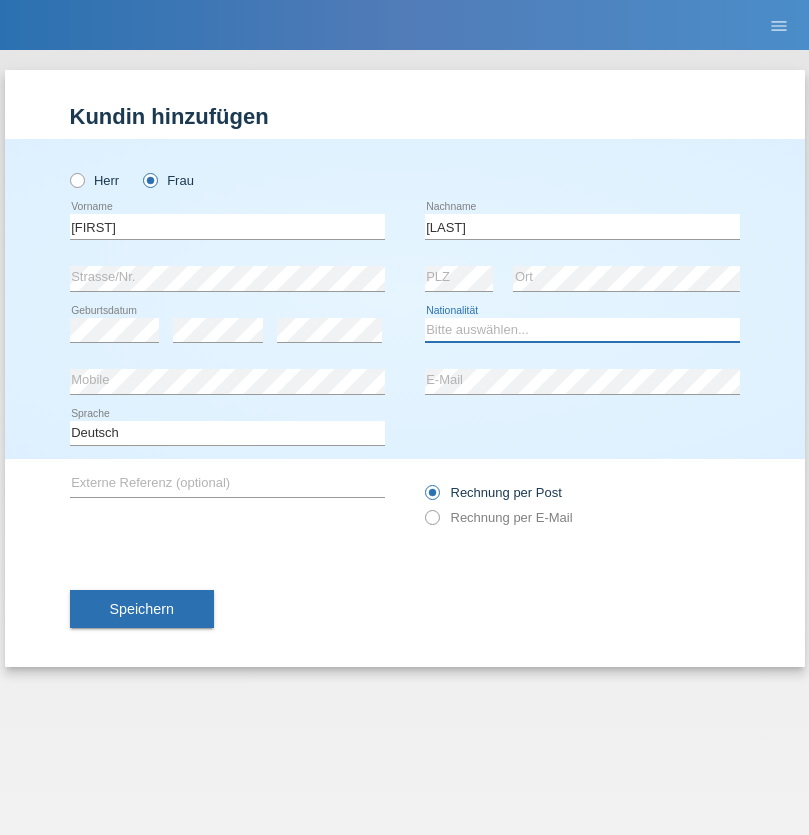 select on "[INITIAL]" 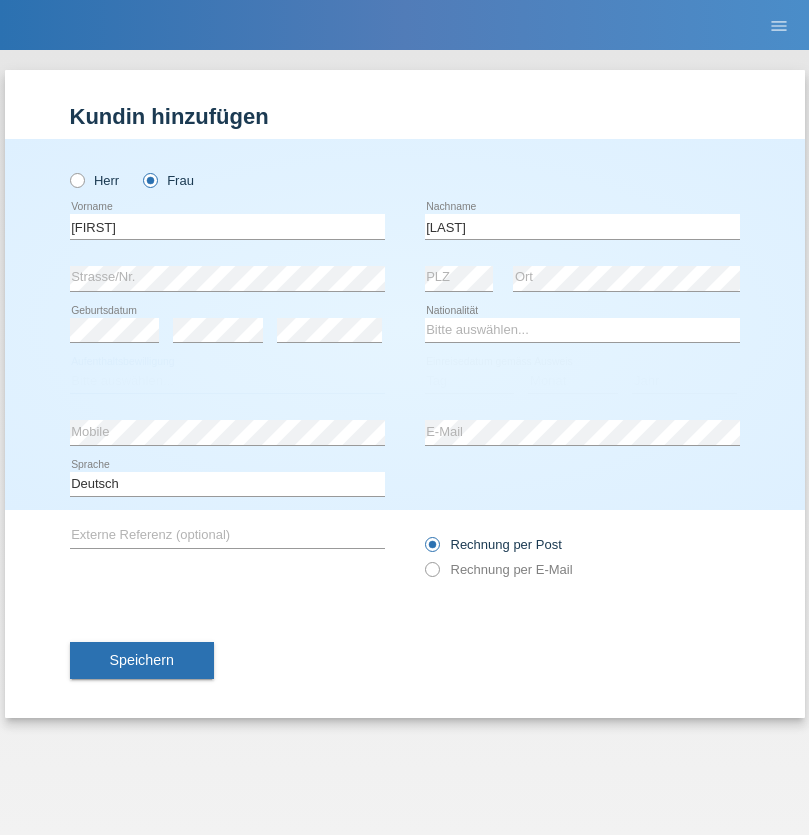 select on "C" 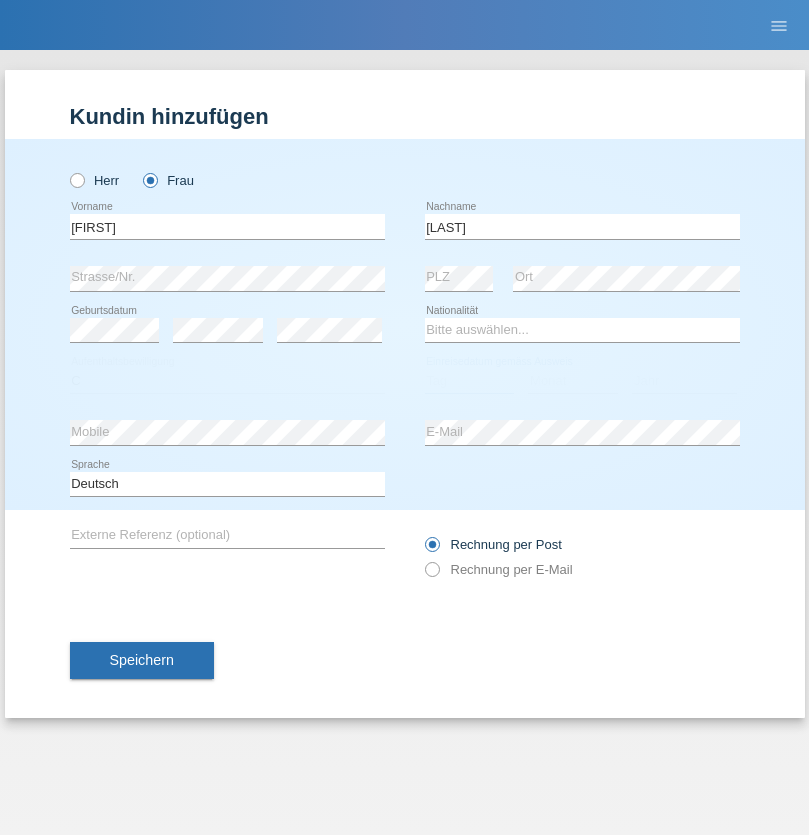select on "31" 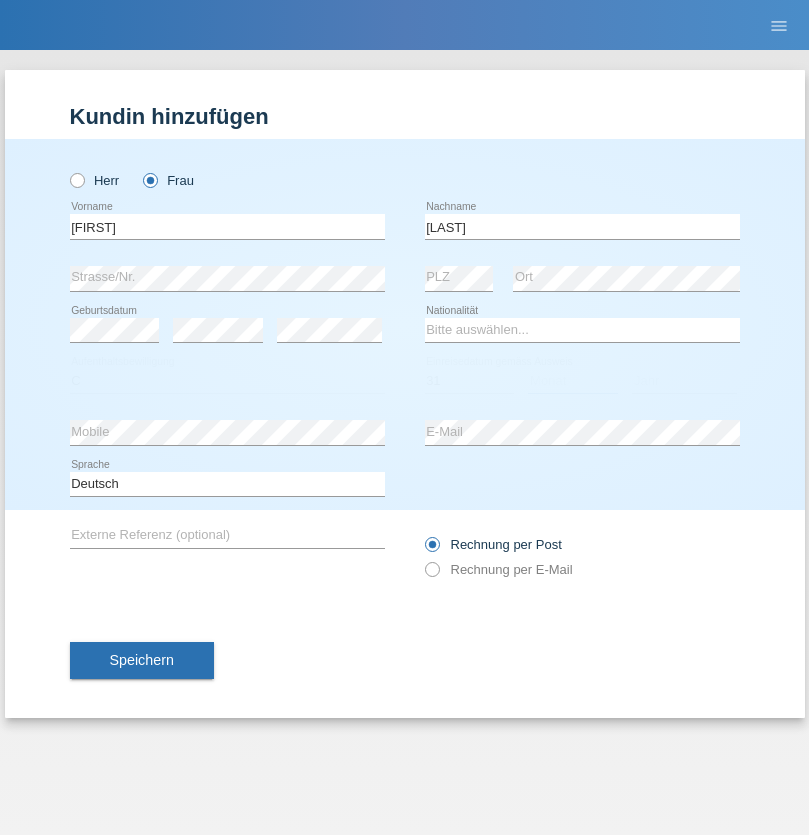 select on "10" 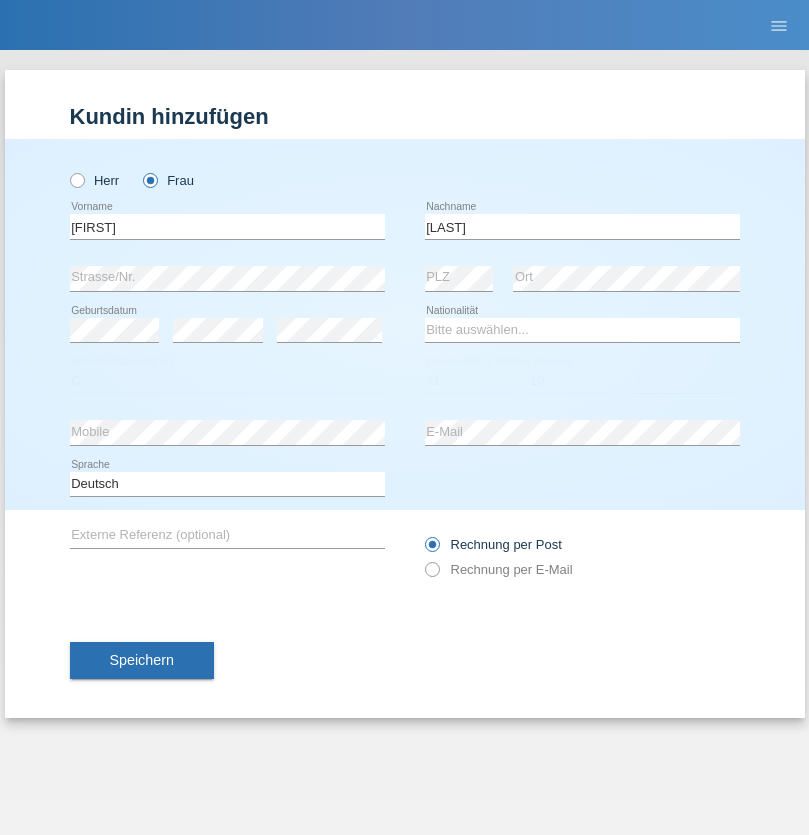 select on "1983" 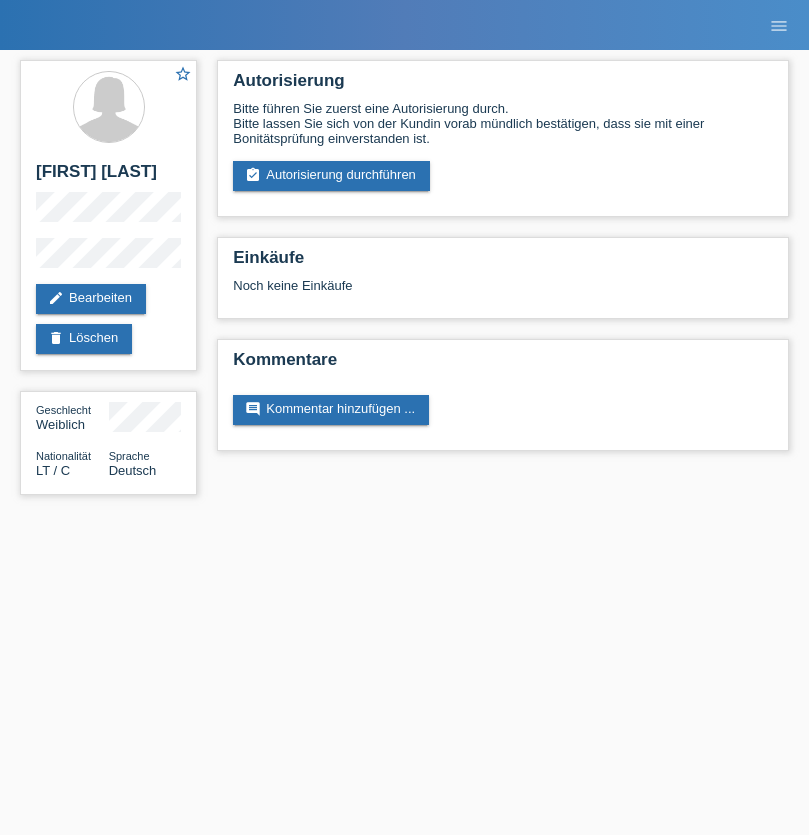 scroll, scrollTop: 0, scrollLeft: 0, axis: both 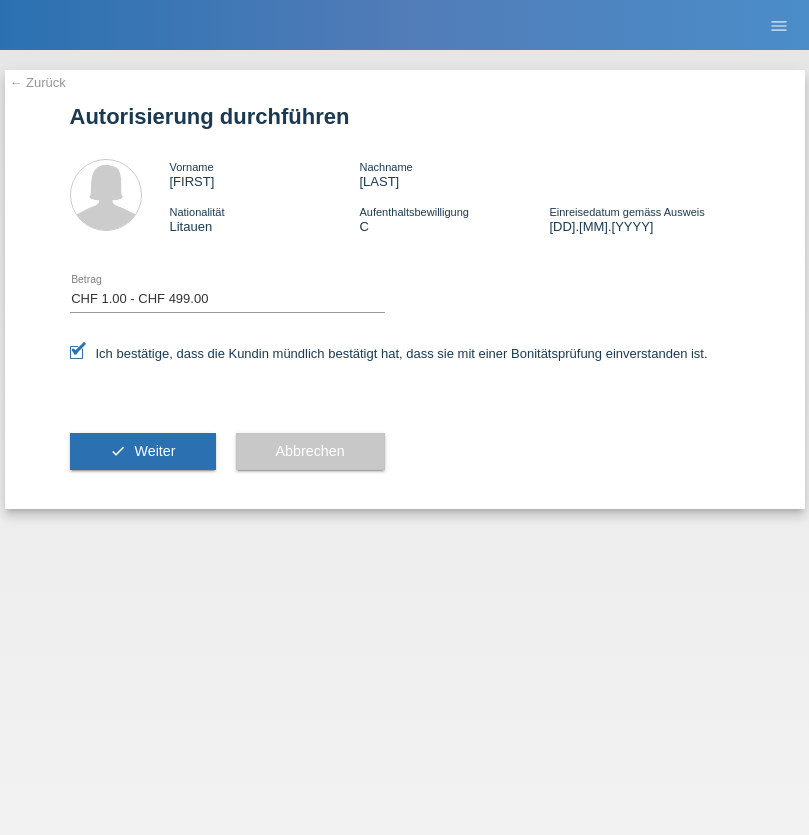 select on "1" 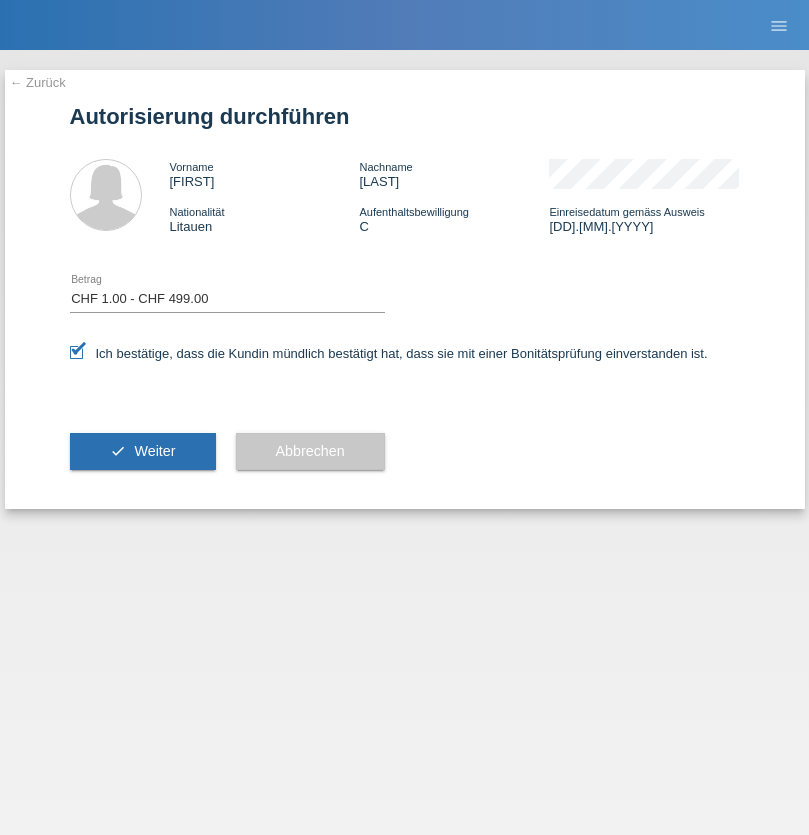 scroll, scrollTop: 0, scrollLeft: 0, axis: both 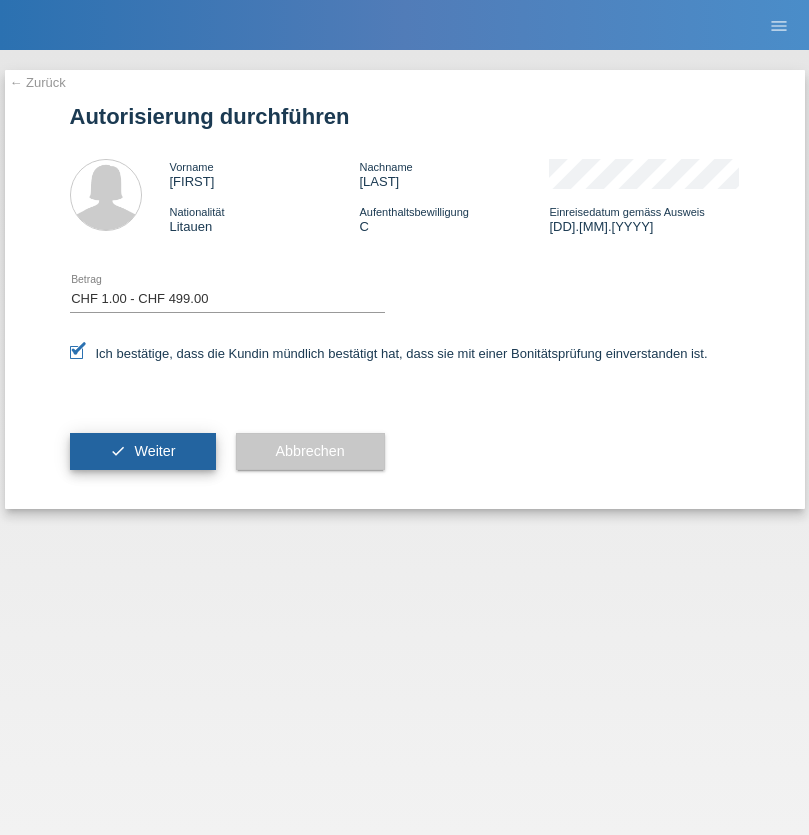 click on "Weiter" at bounding box center (154, 451) 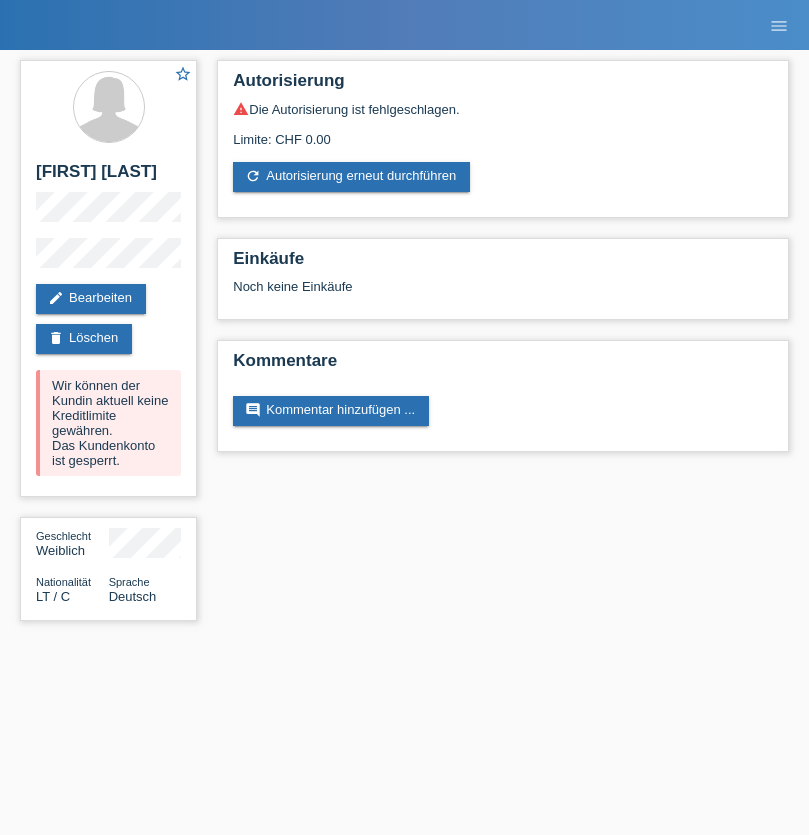 scroll, scrollTop: 0, scrollLeft: 0, axis: both 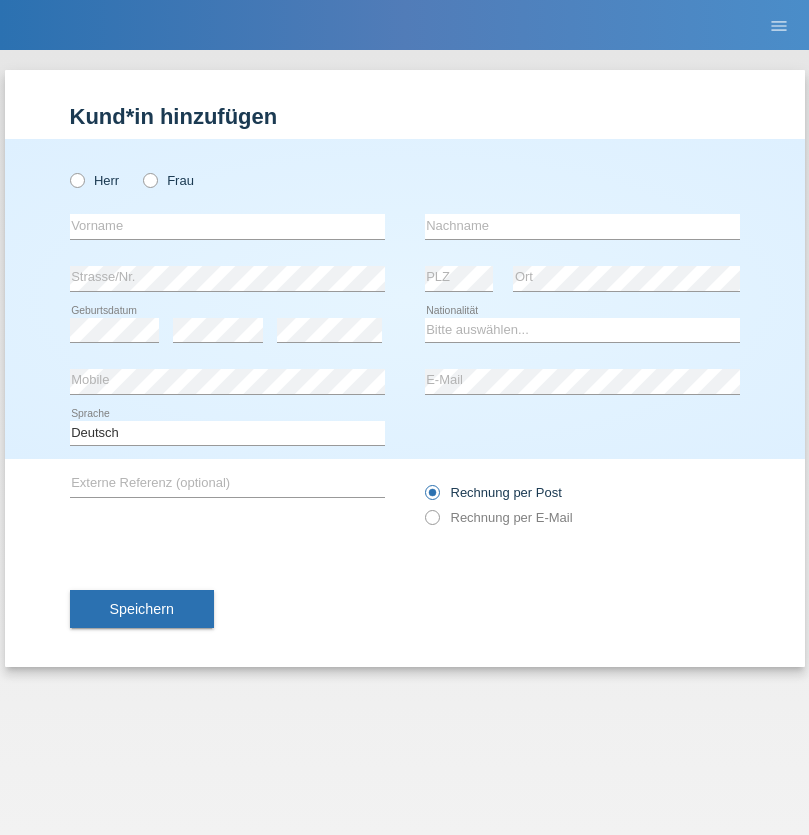 radio on "true" 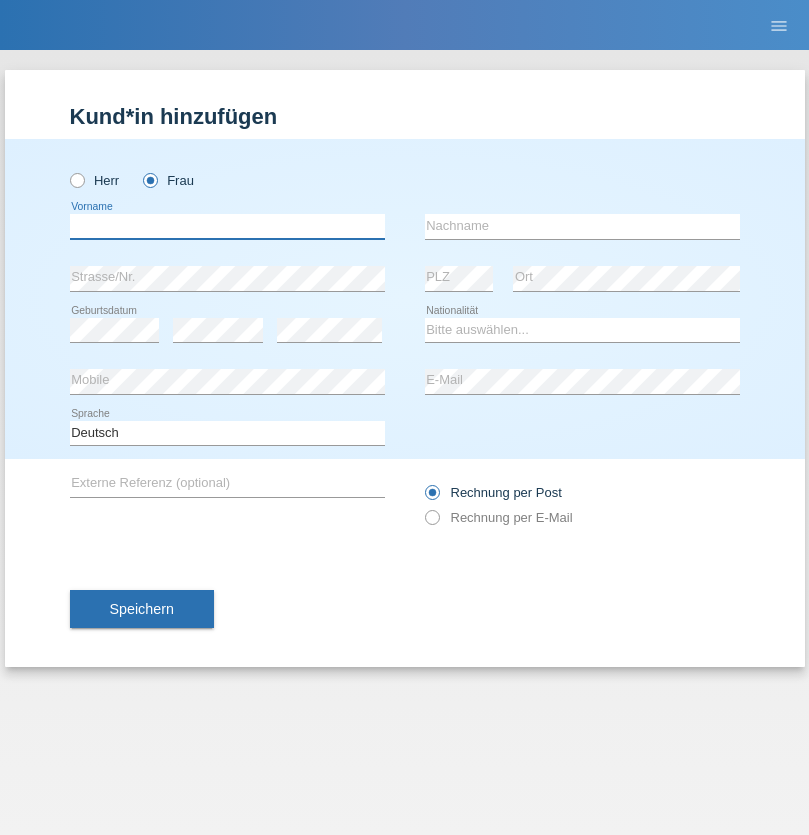 click at bounding box center [227, 226] 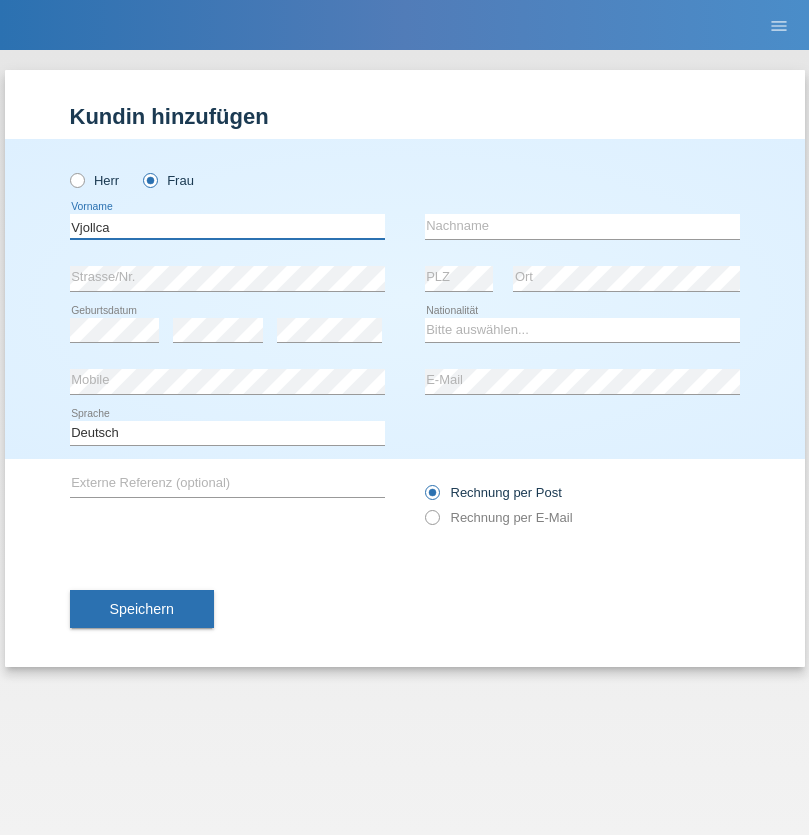 type on "Vjollca" 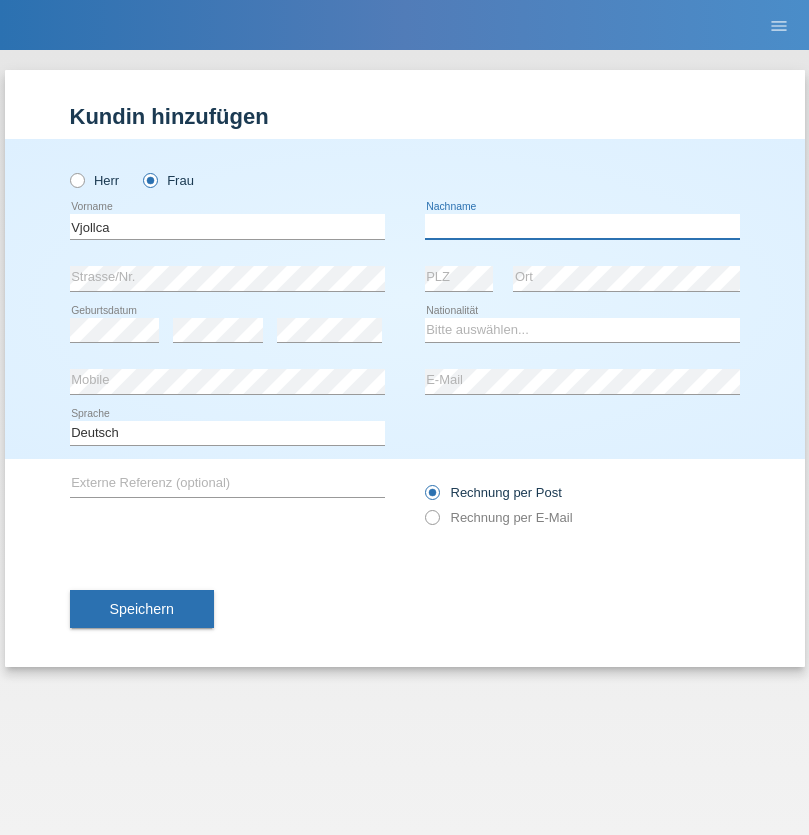 click at bounding box center [582, 226] 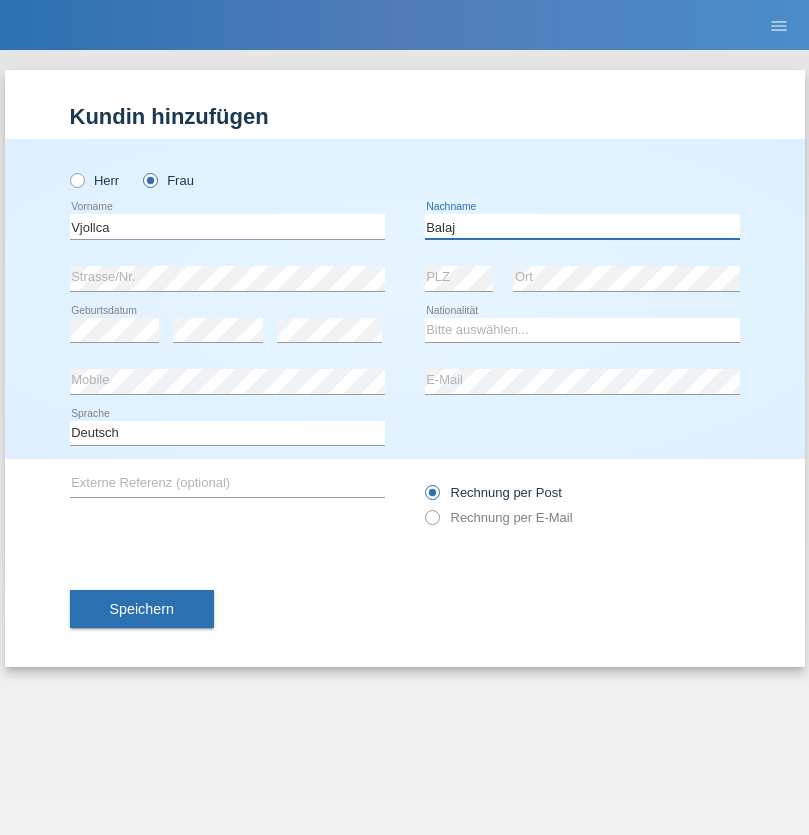 type on "Balaj" 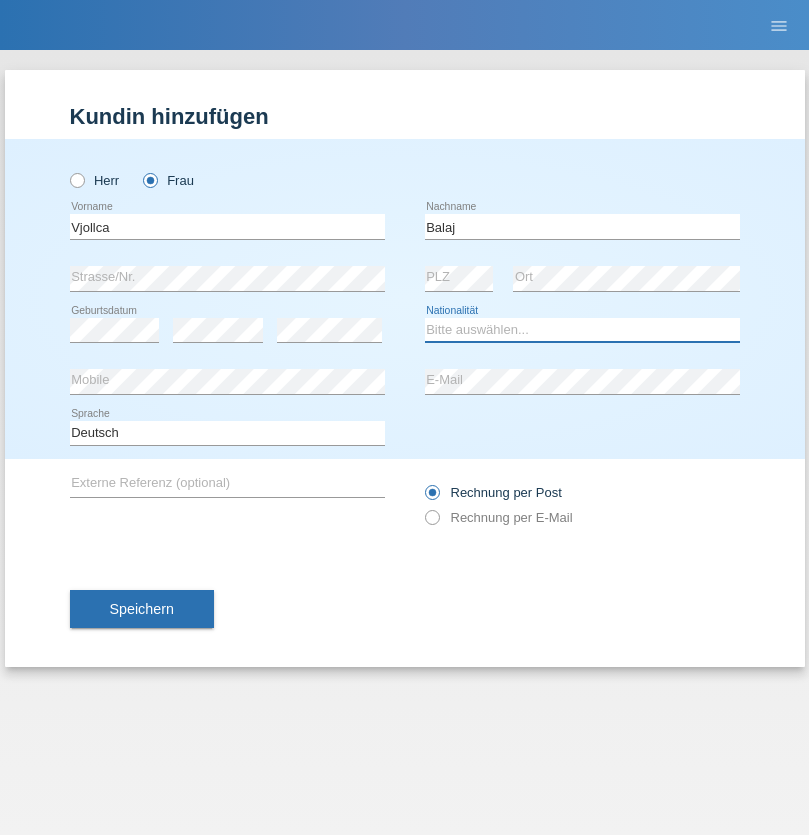 select on "XK" 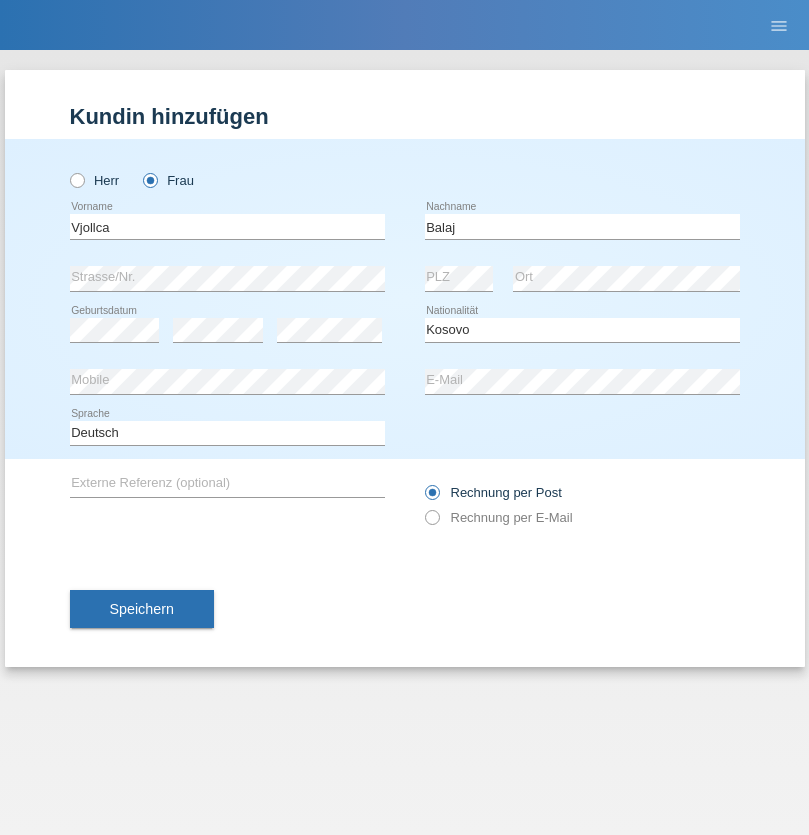 select on "C" 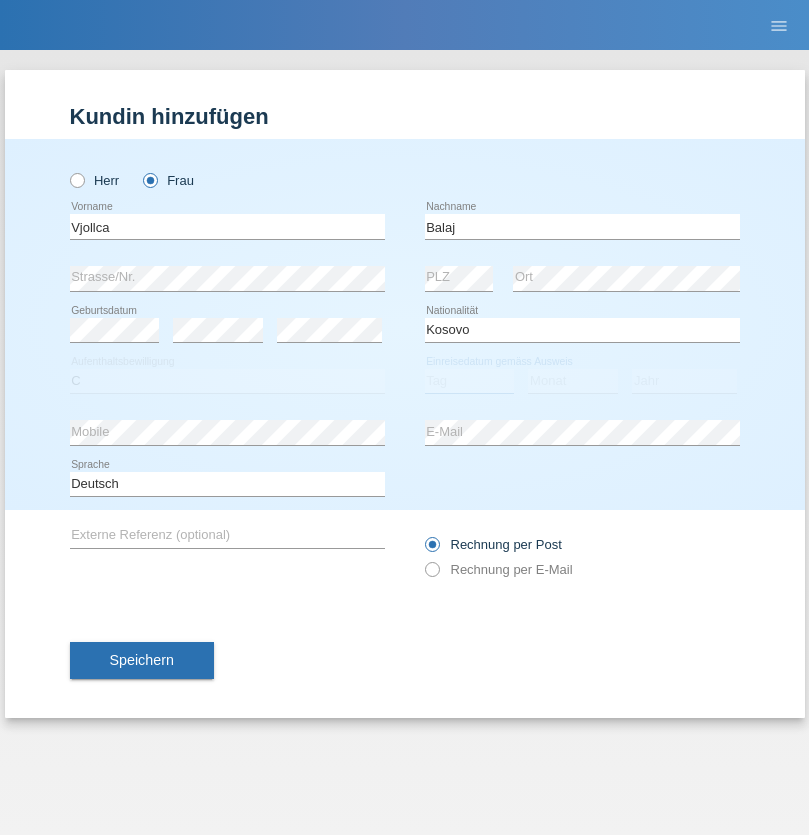 select on "01" 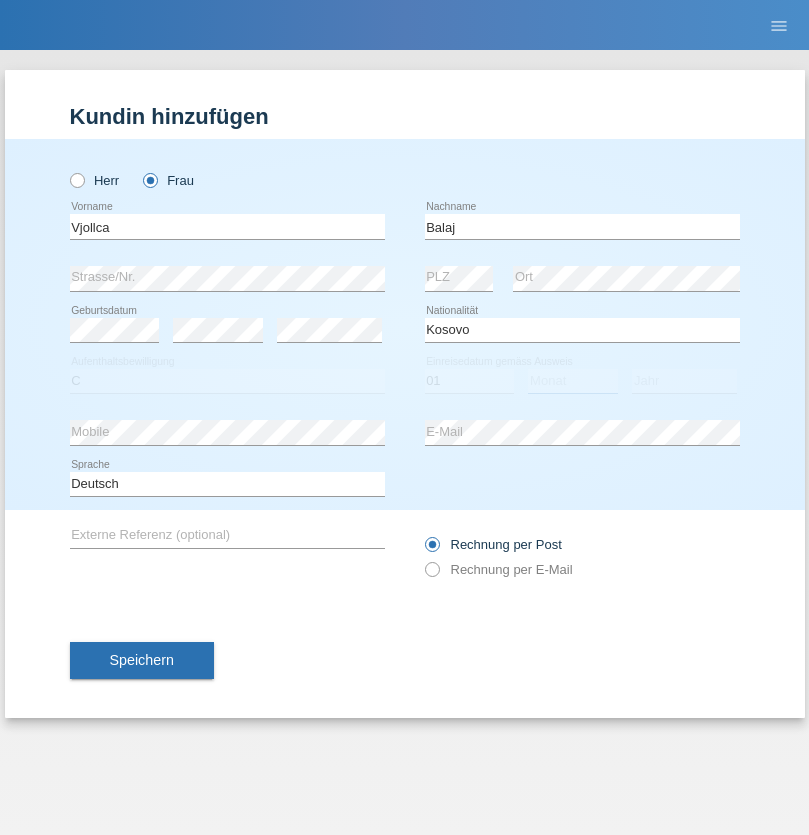 select on "08" 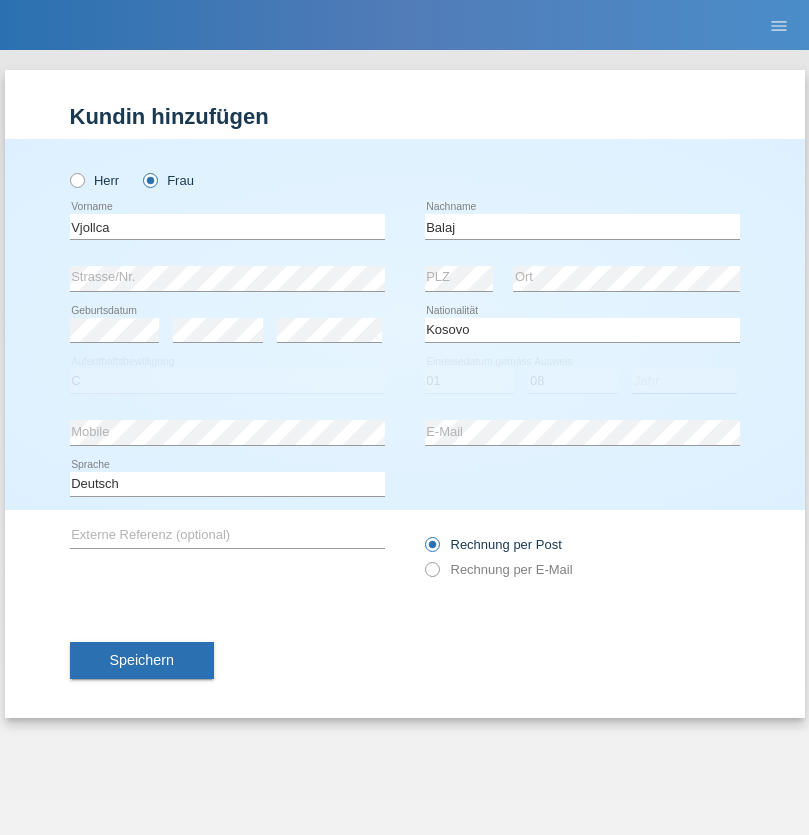 select on "2021" 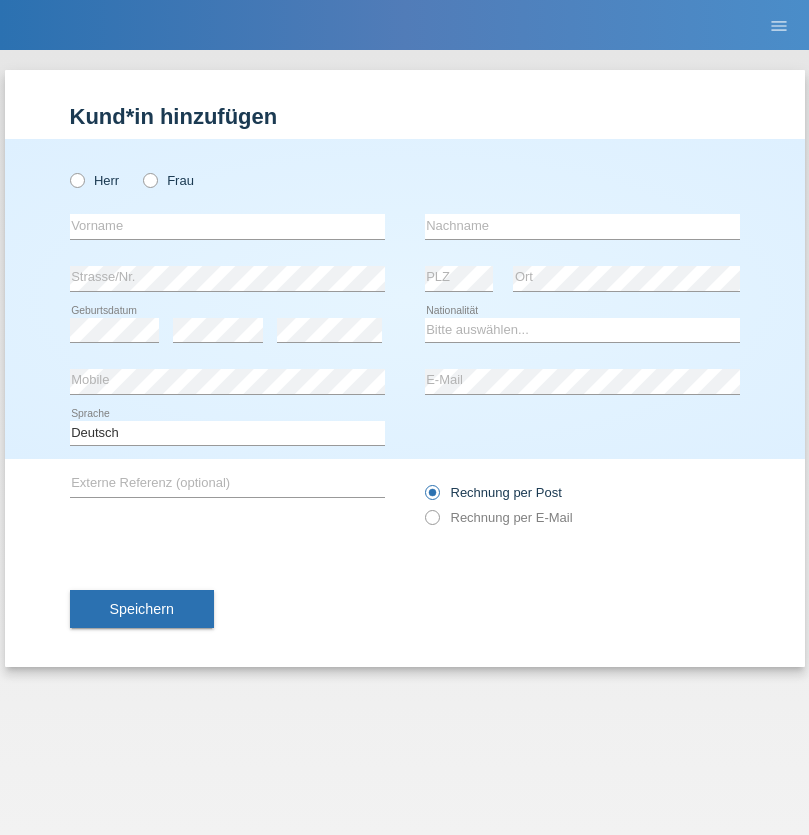 scroll, scrollTop: 0, scrollLeft: 0, axis: both 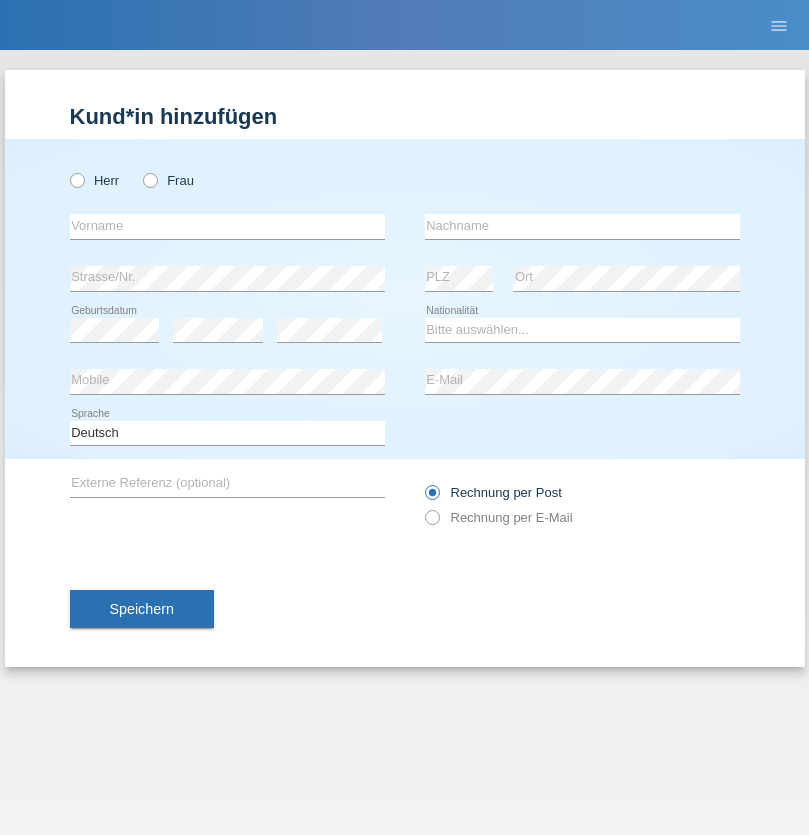radio on "true" 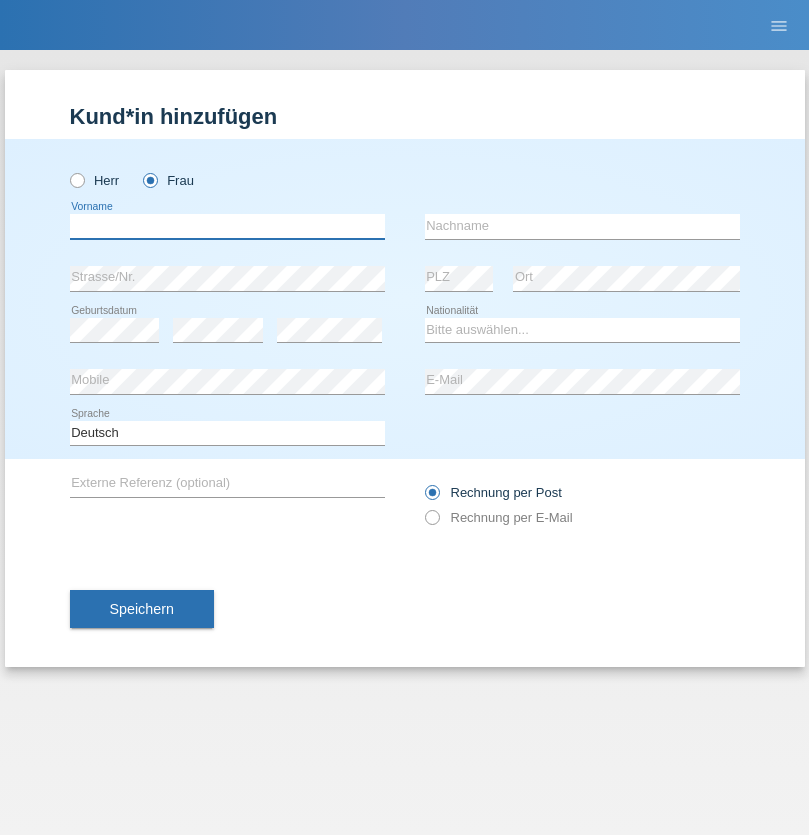 click at bounding box center (227, 226) 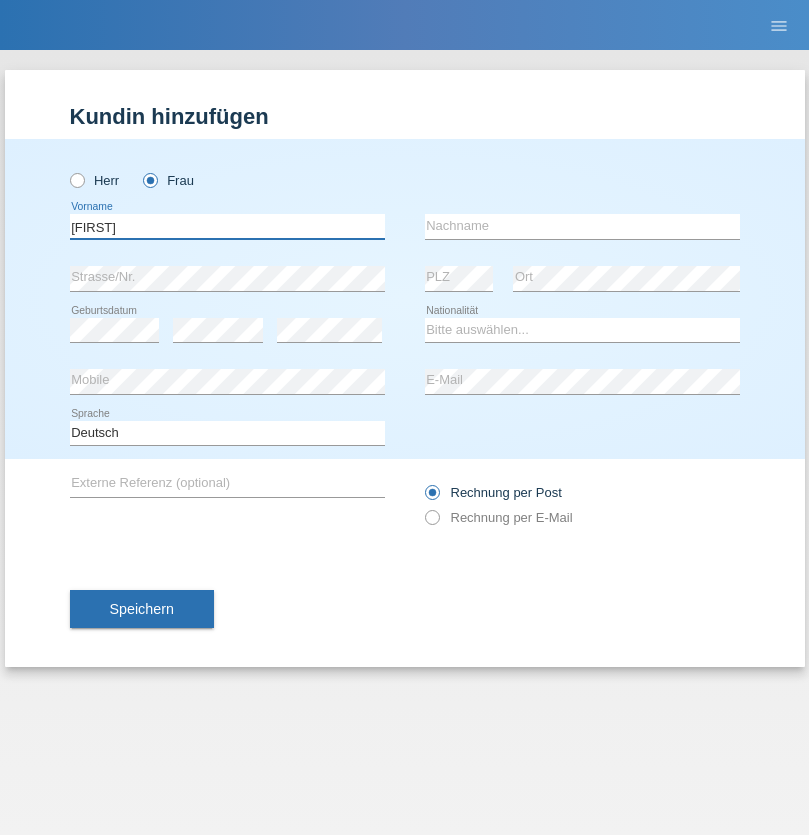 type on "[FIRST]" 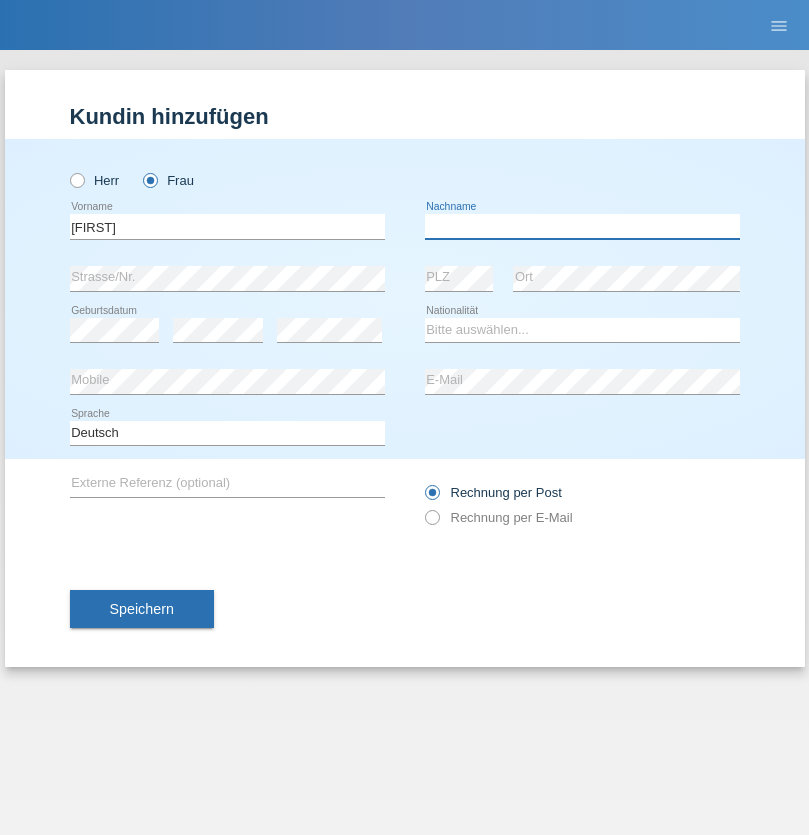 click at bounding box center (582, 226) 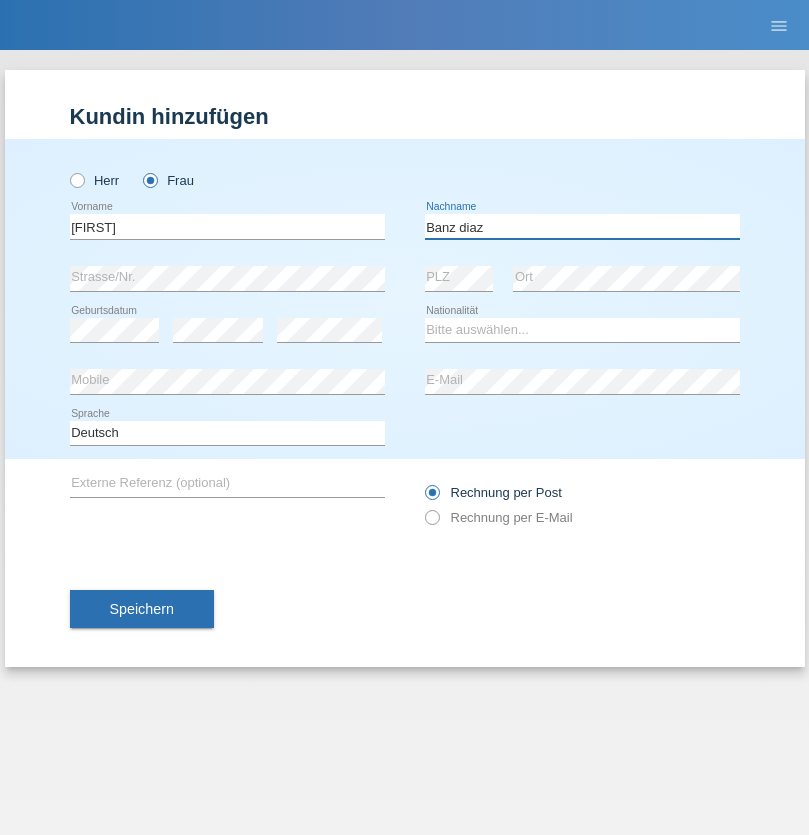 type on "Banz diaz" 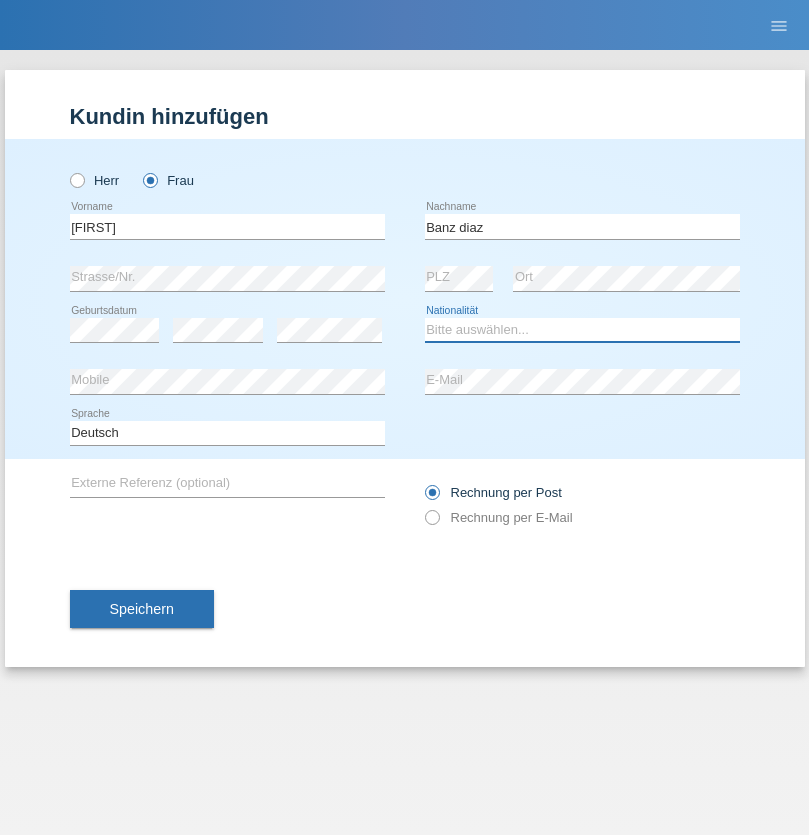 select on "CH" 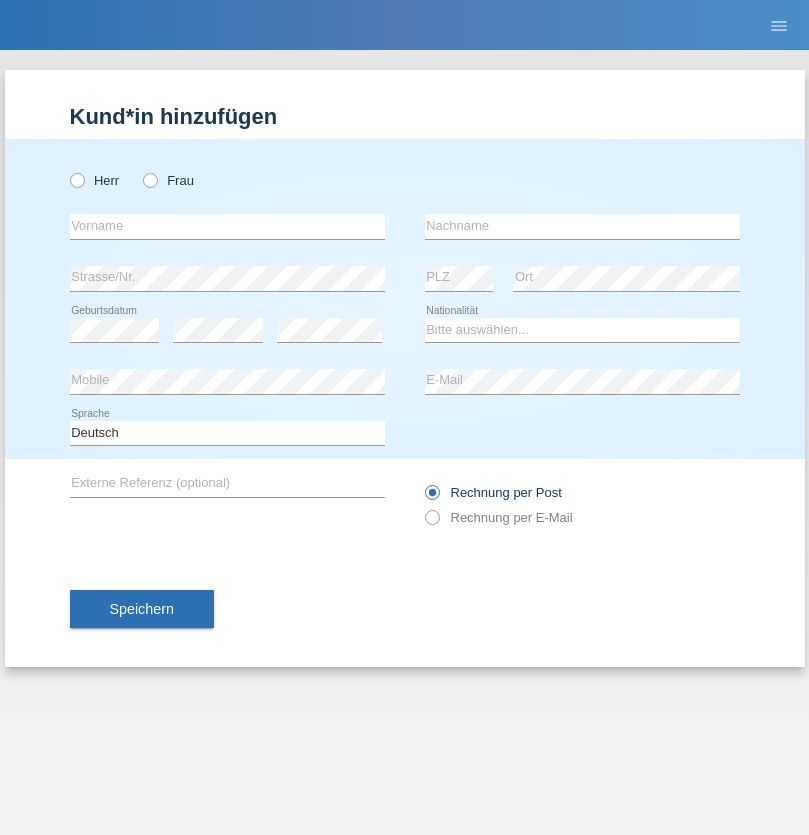scroll, scrollTop: 0, scrollLeft: 0, axis: both 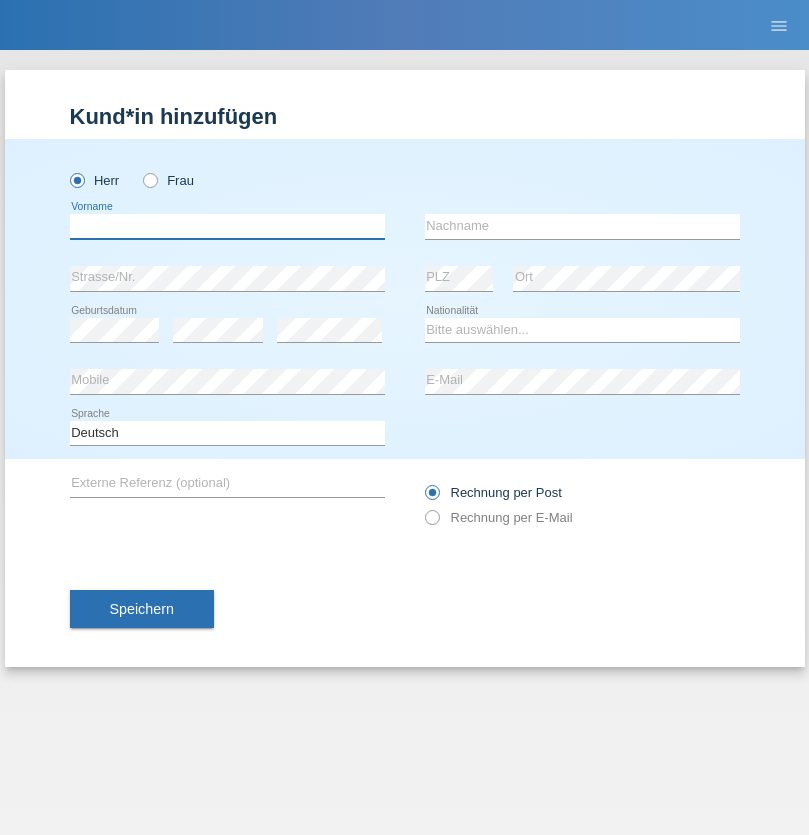 click at bounding box center [227, 226] 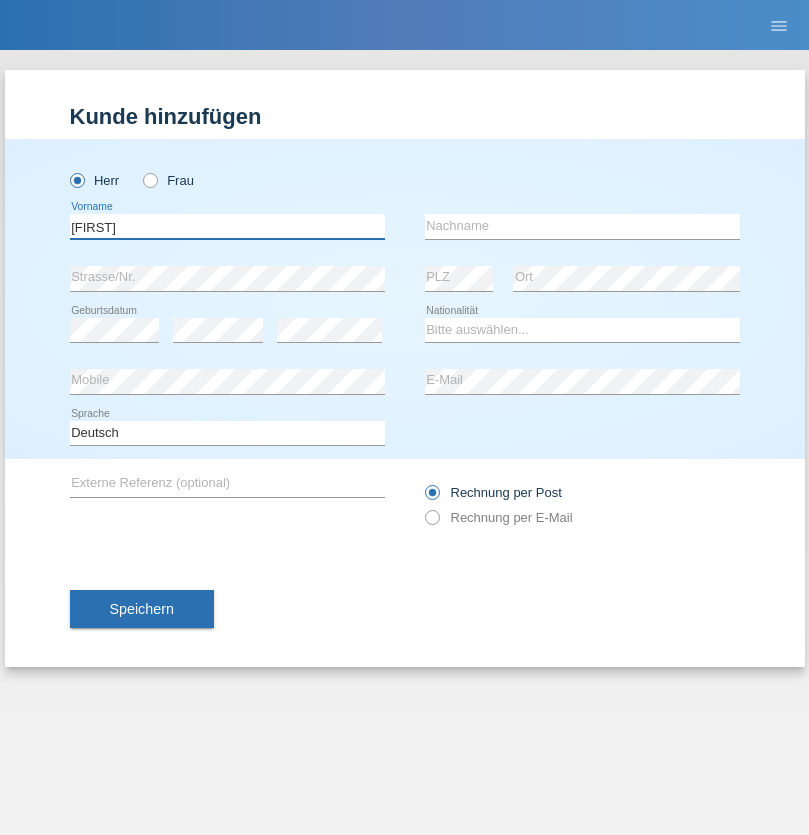 type on "[FIRST]" 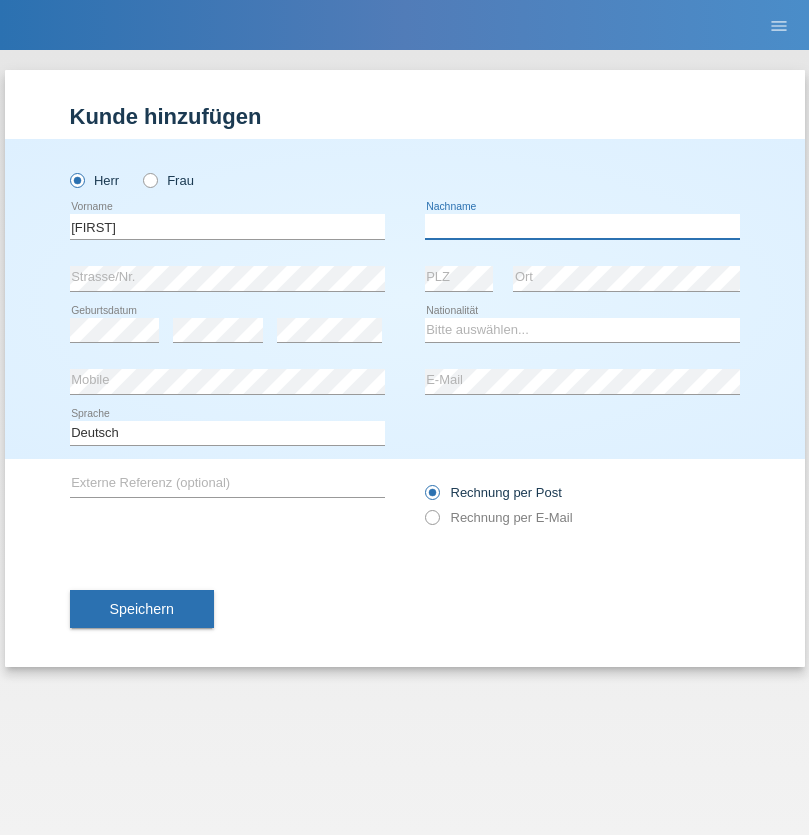 click at bounding box center [582, 226] 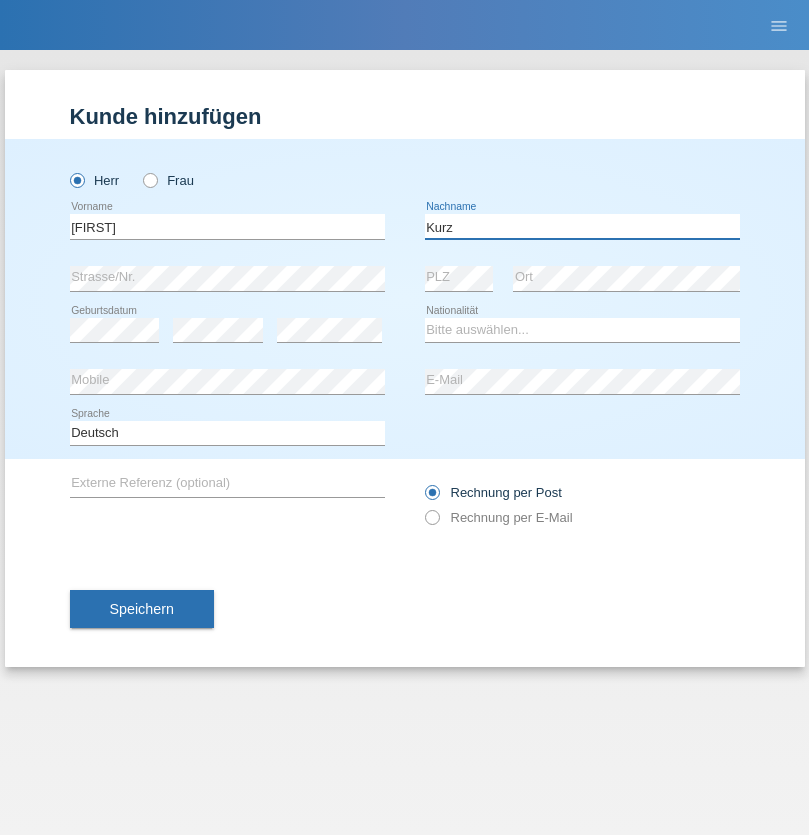 type on "Kurz" 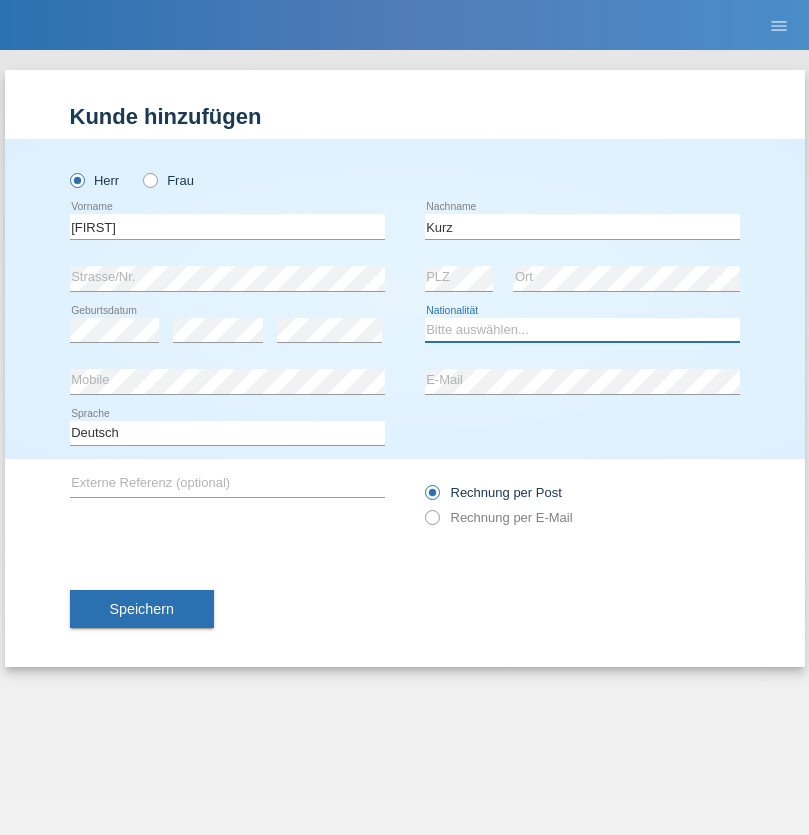 select on "CH" 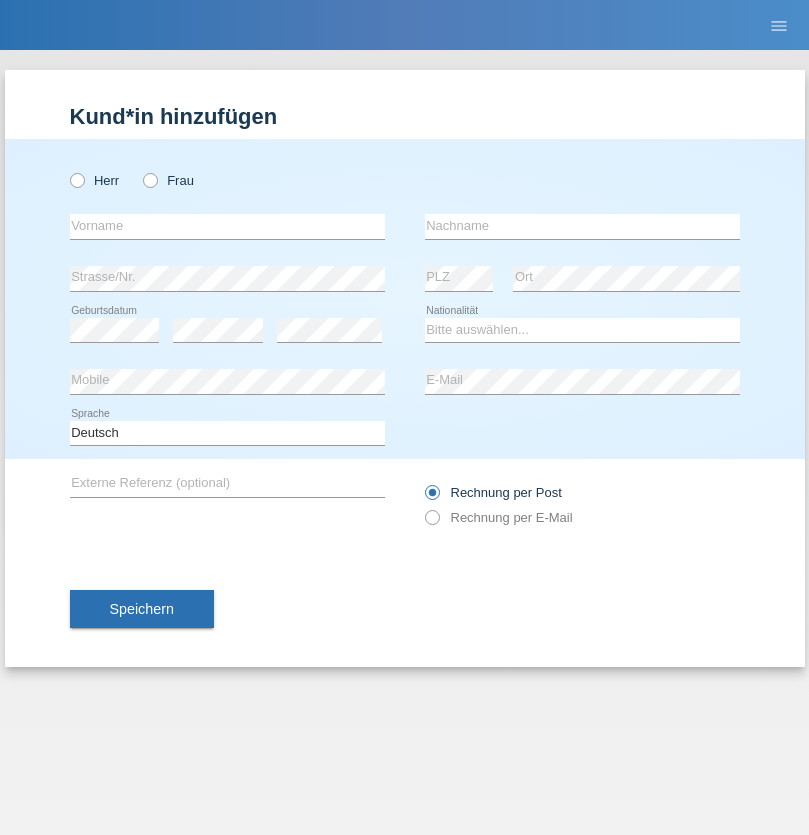 scroll, scrollTop: 0, scrollLeft: 0, axis: both 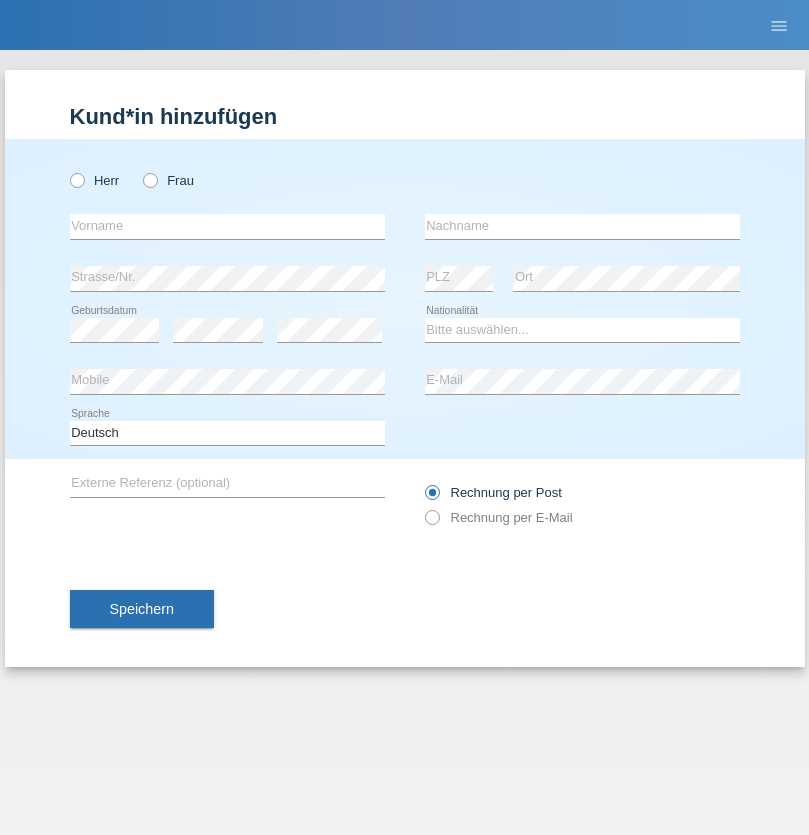 radio on "true" 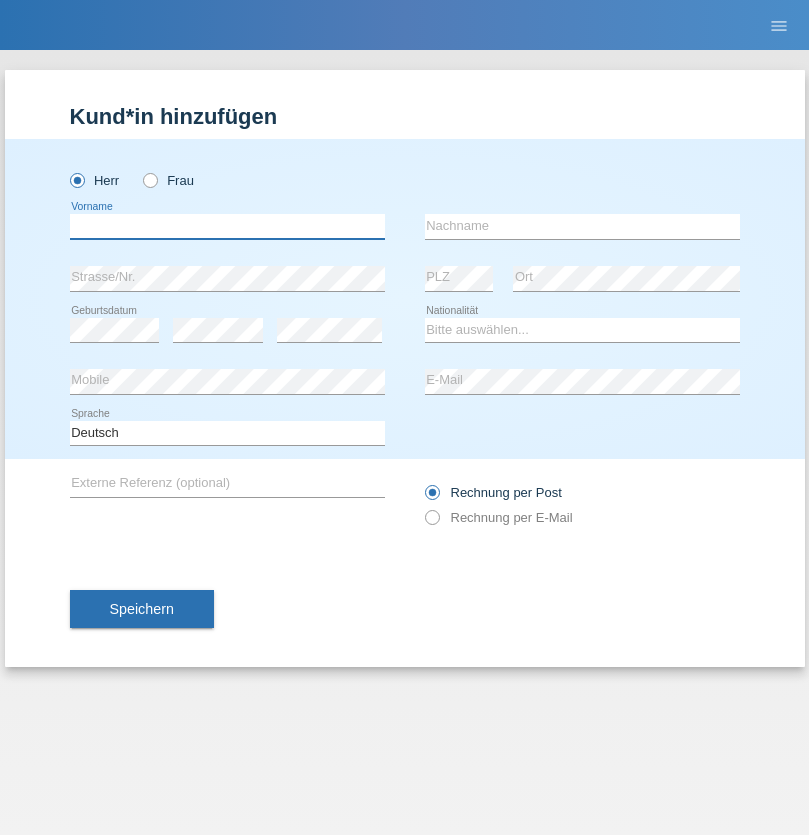 click at bounding box center (227, 226) 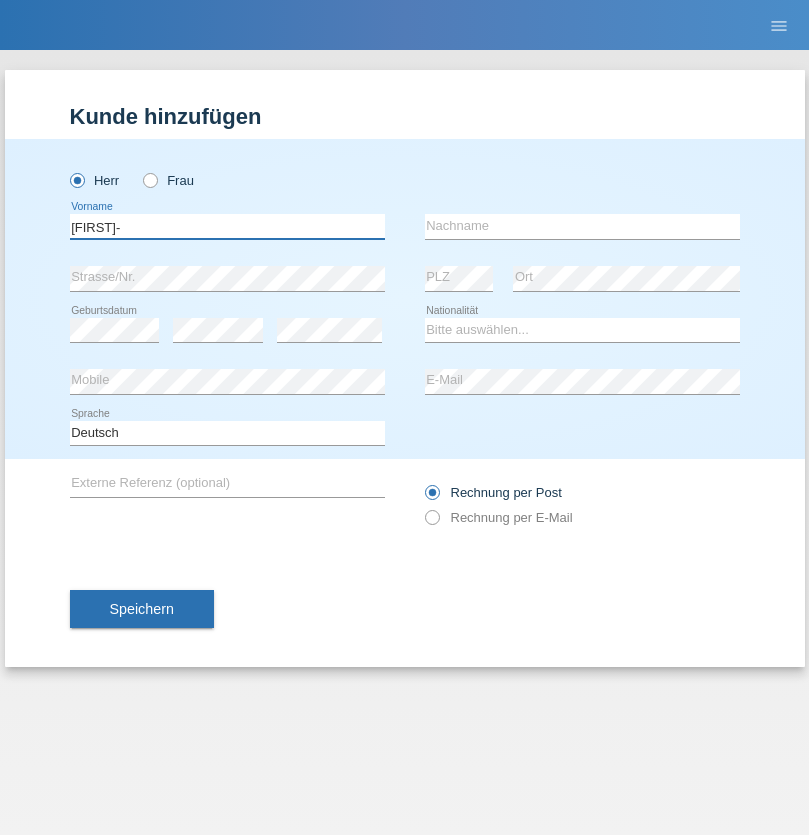 type on "Hans-Ulrich" 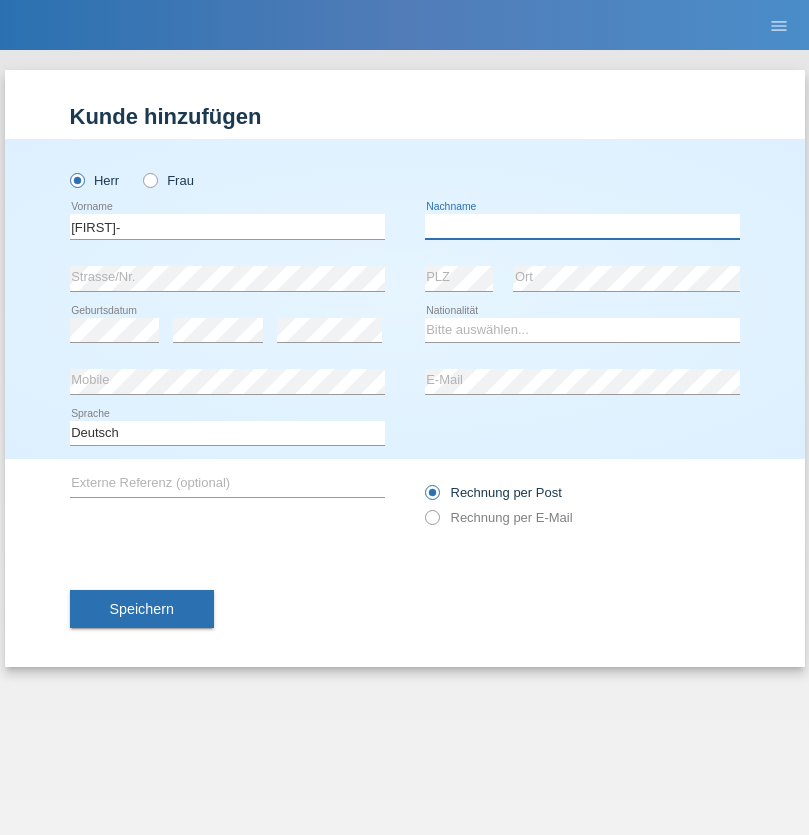 click at bounding box center (582, 226) 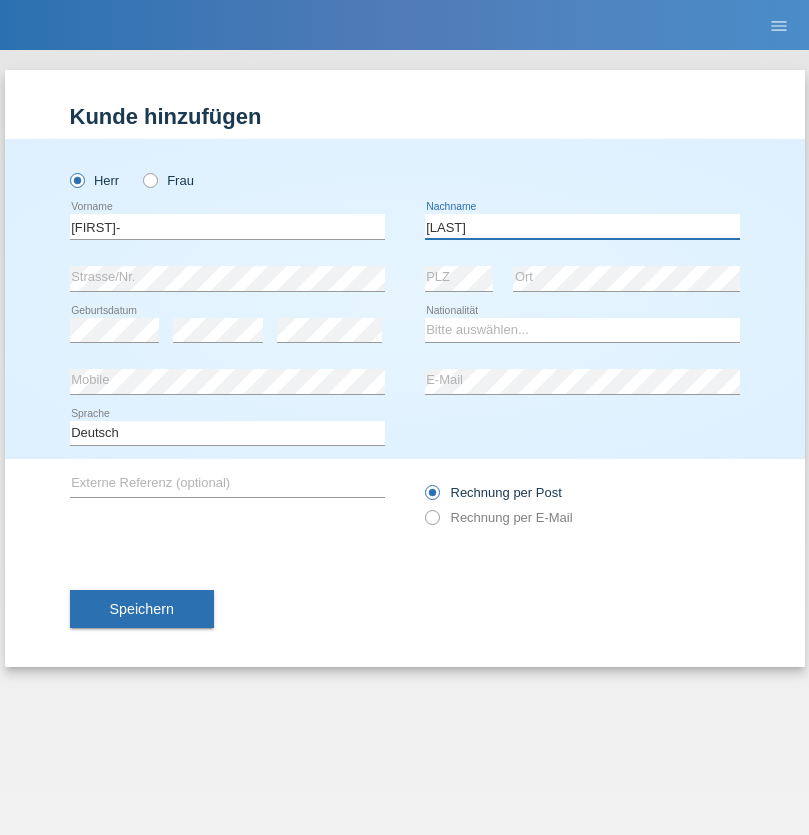 type on "Zwahlen" 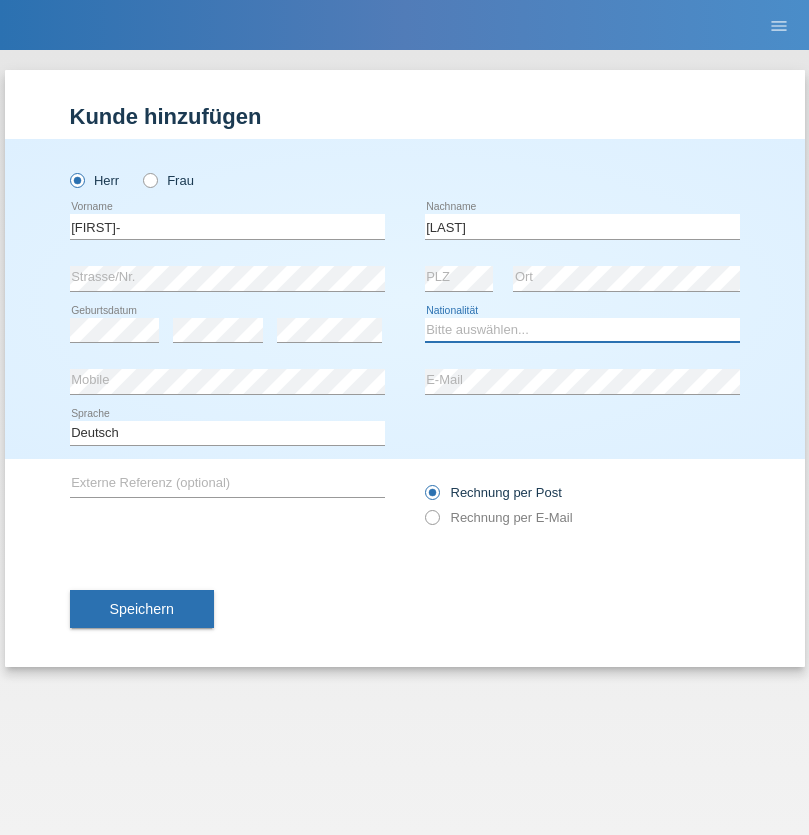 select on "CH" 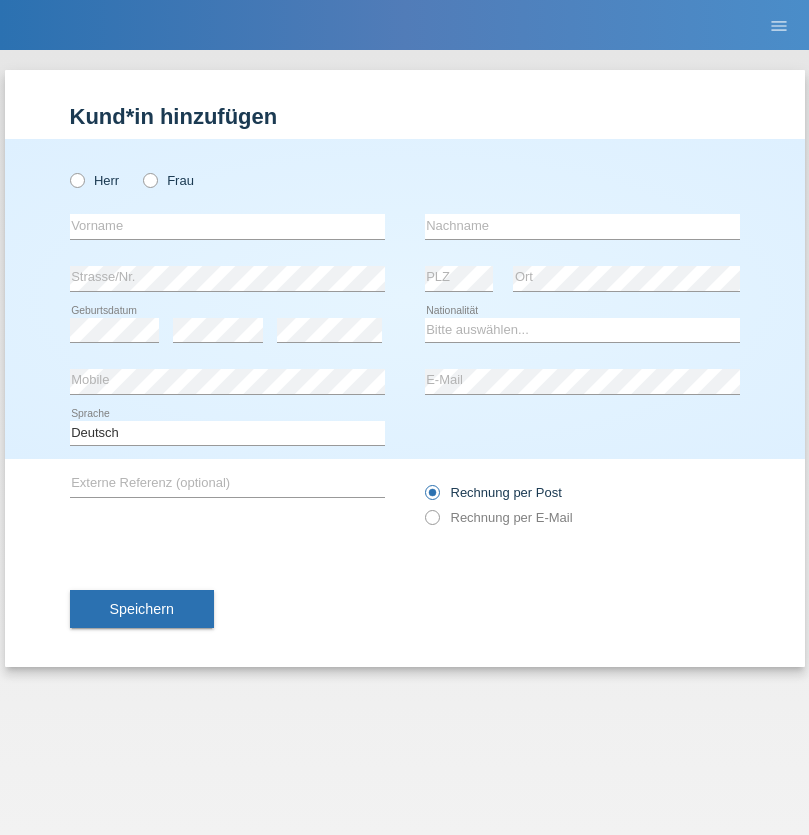 scroll, scrollTop: 0, scrollLeft: 0, axis: both 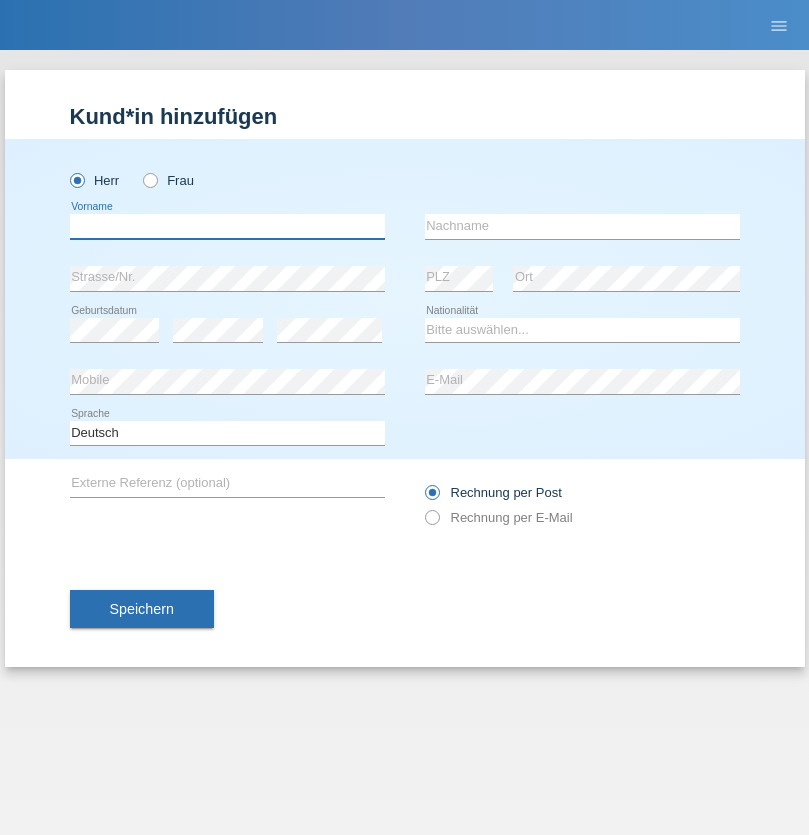 click at bounding box center (227, 226) 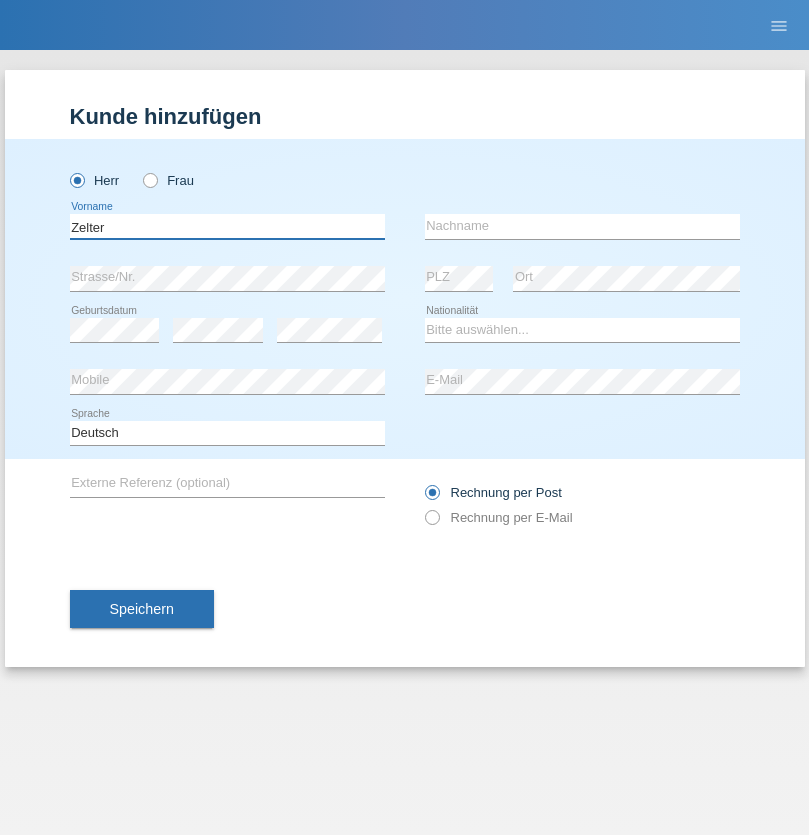 type on "Zelter" 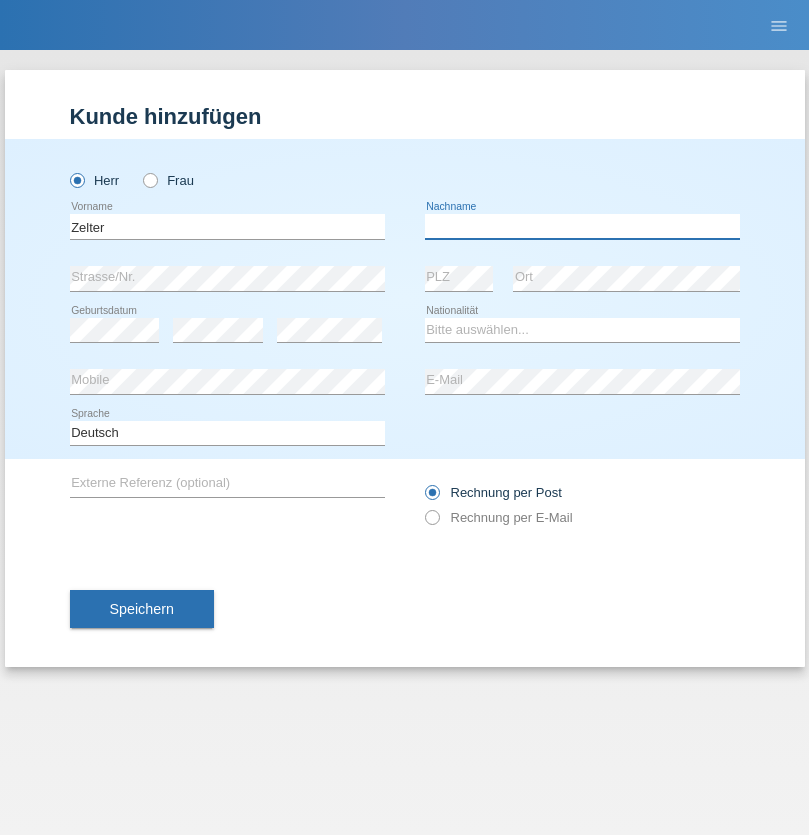 click at bounding box center (582, 226) 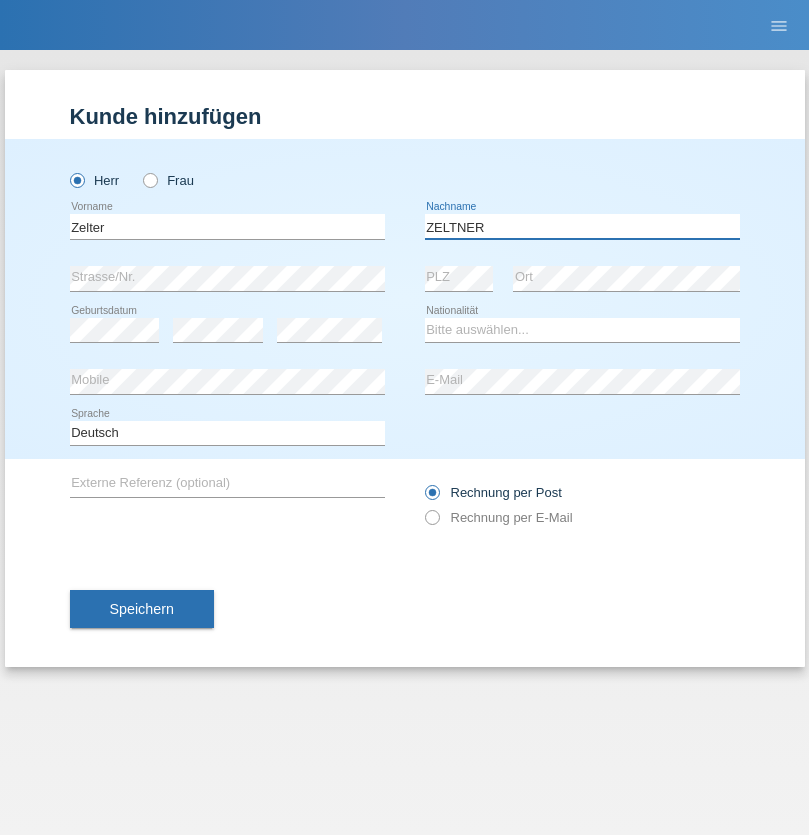 type on "ZELTNER" 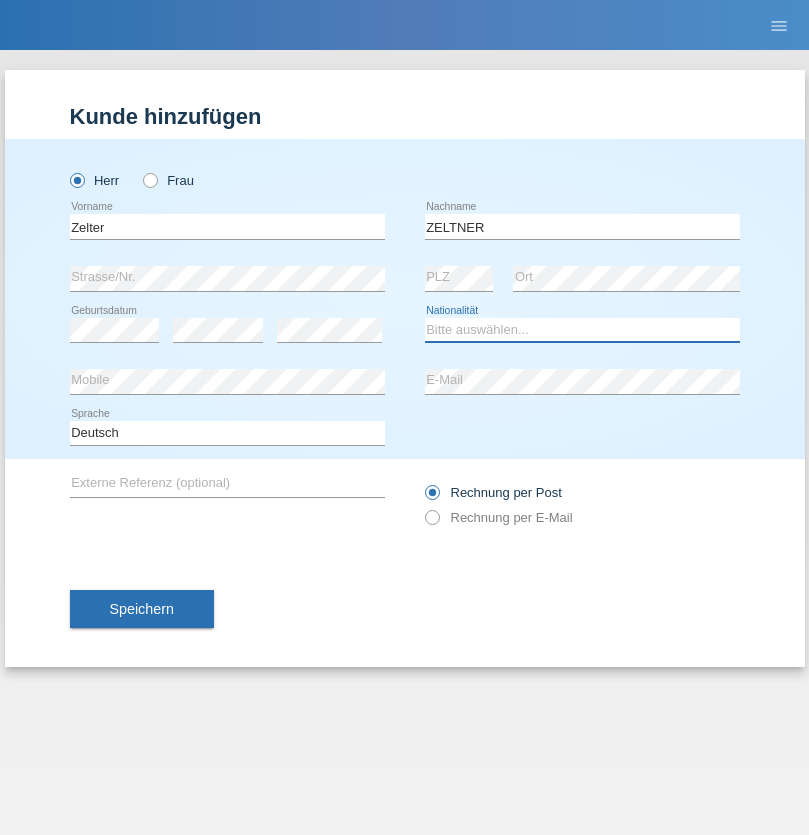 select on "CH" 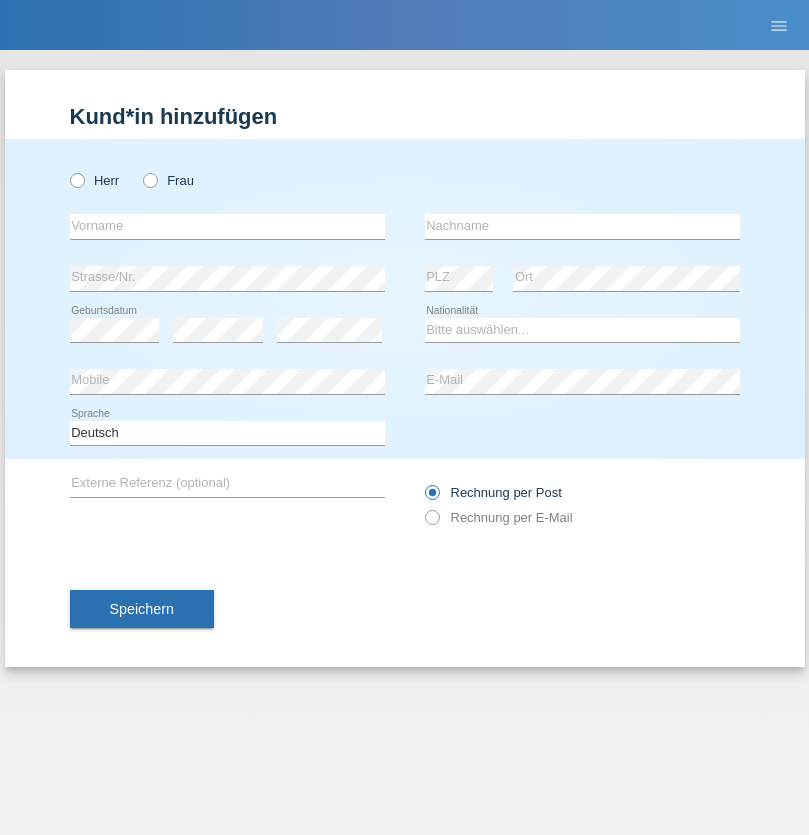 scroll, scrollTop: 0, scrollLeft: 0, axis: both 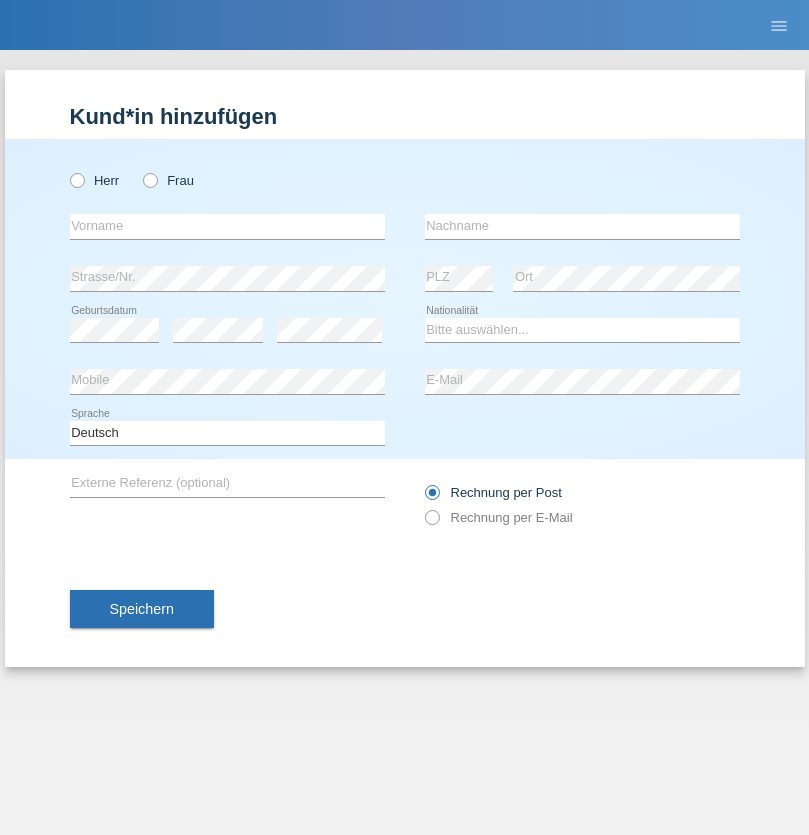 radio on "true" 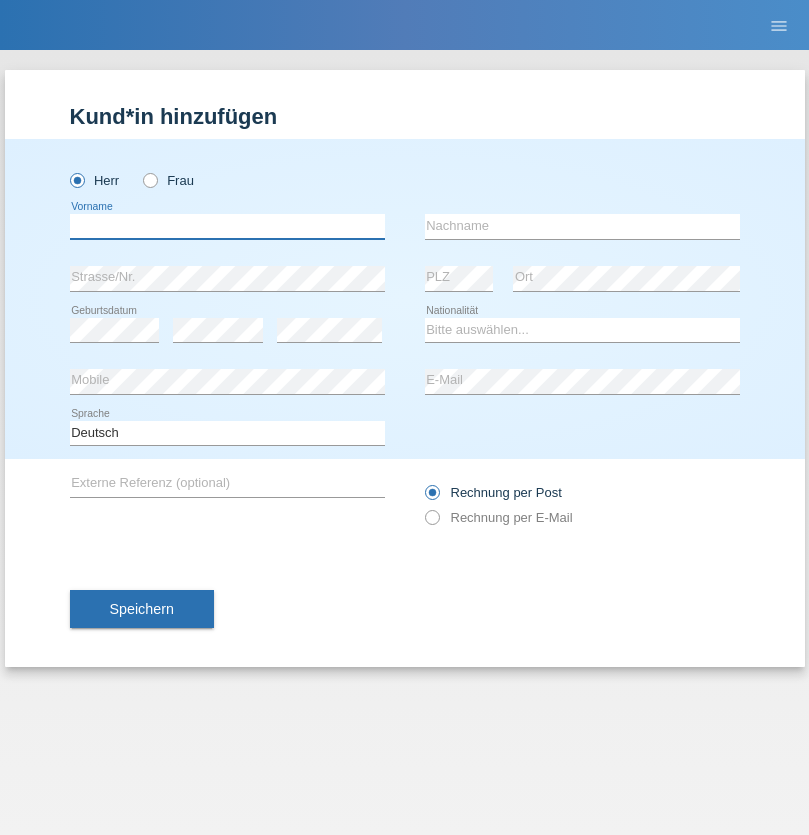 click at bounding box center [227, 226] 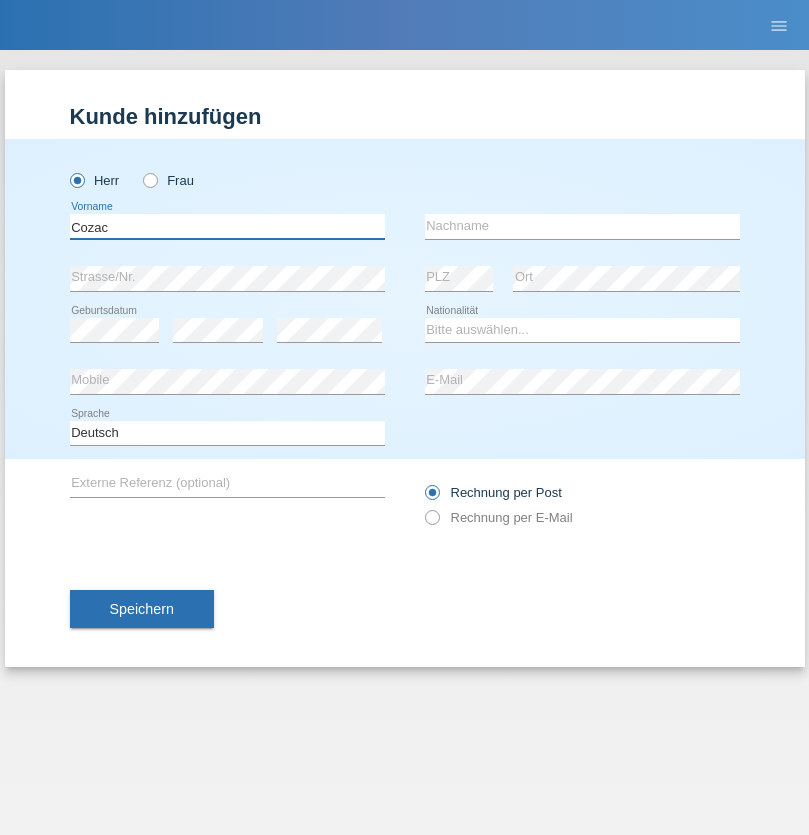 type on "Cozac" 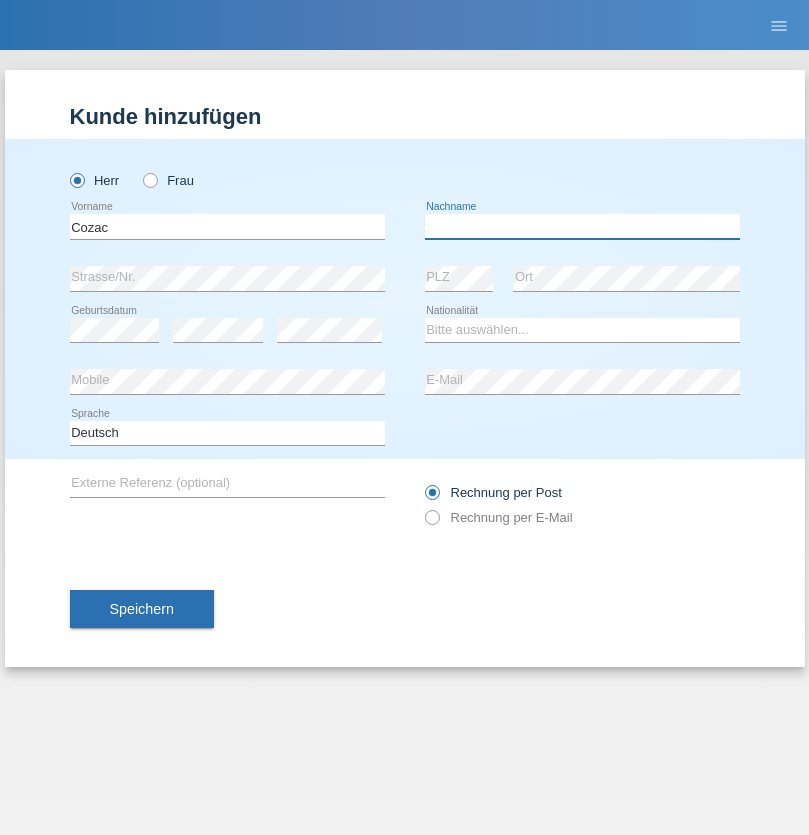 click at bounding box center (582, 226) 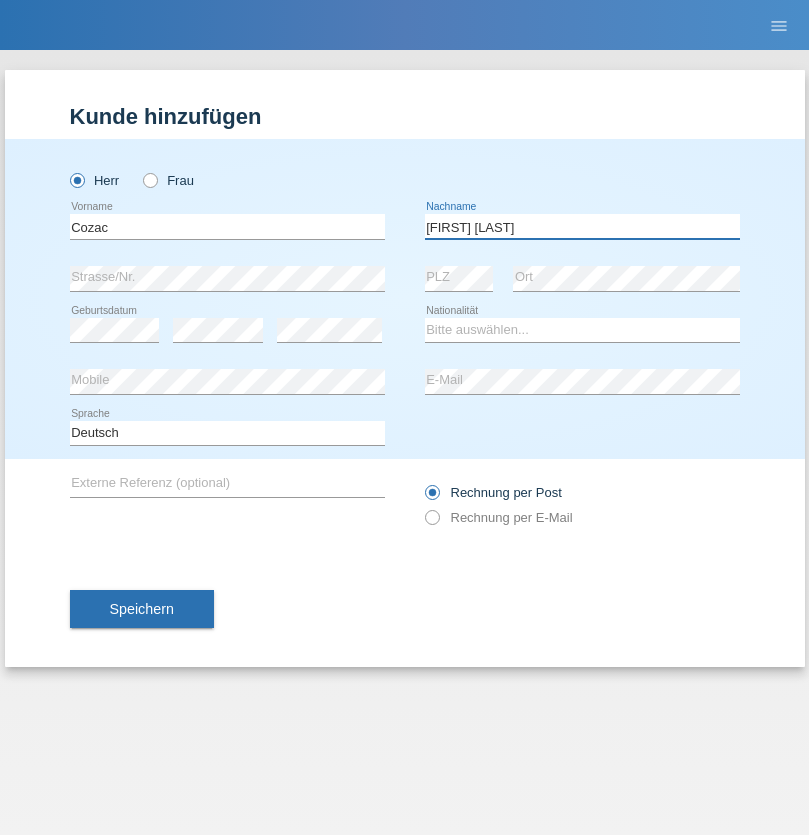 type on "[FIRST] [LAST]" 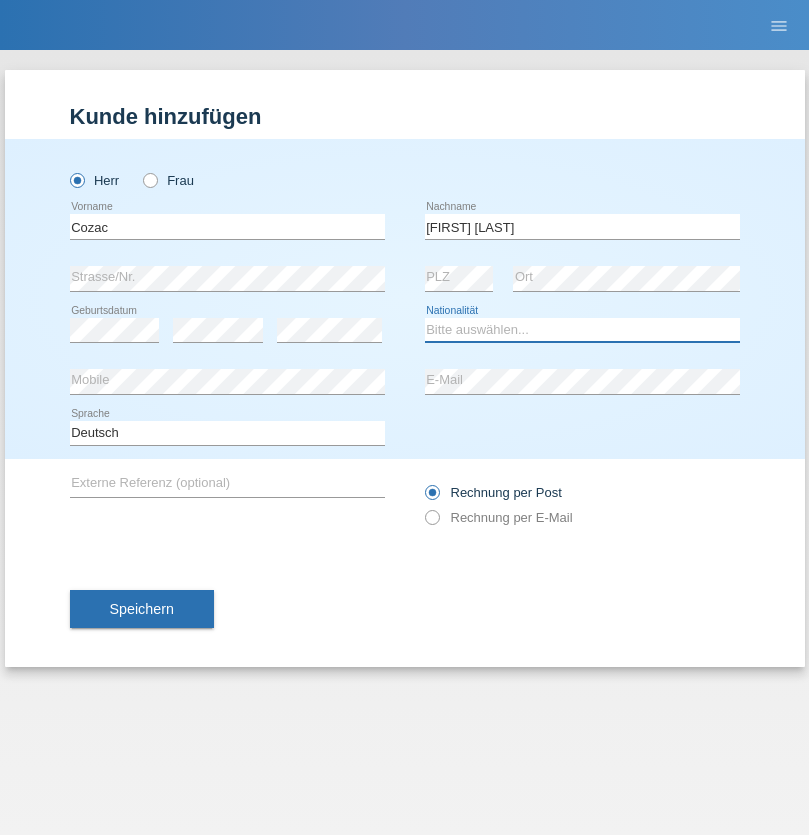 select on "RO" 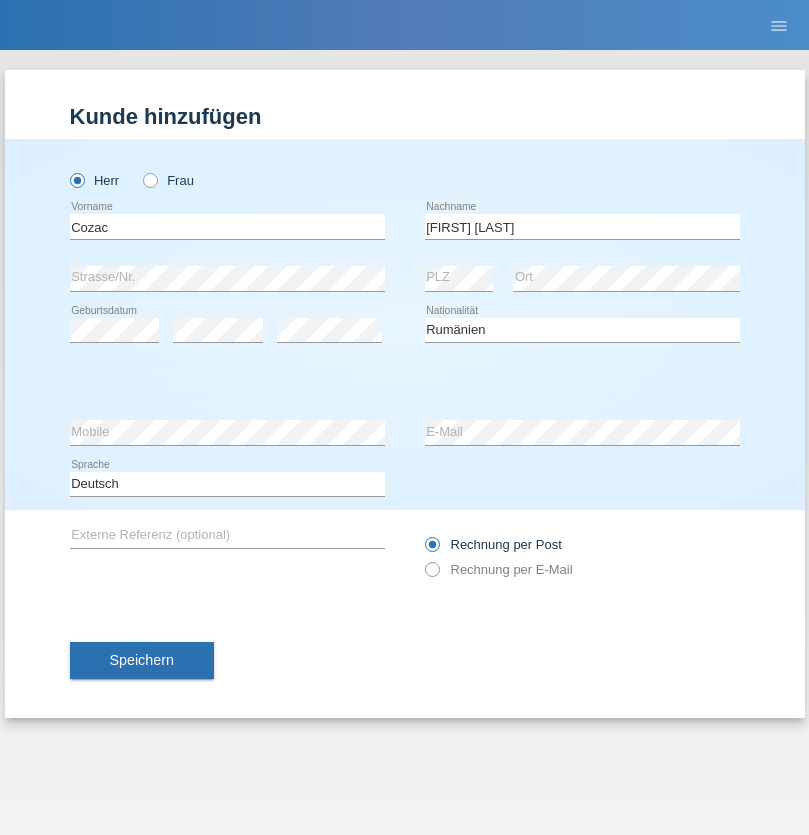 select on "C" 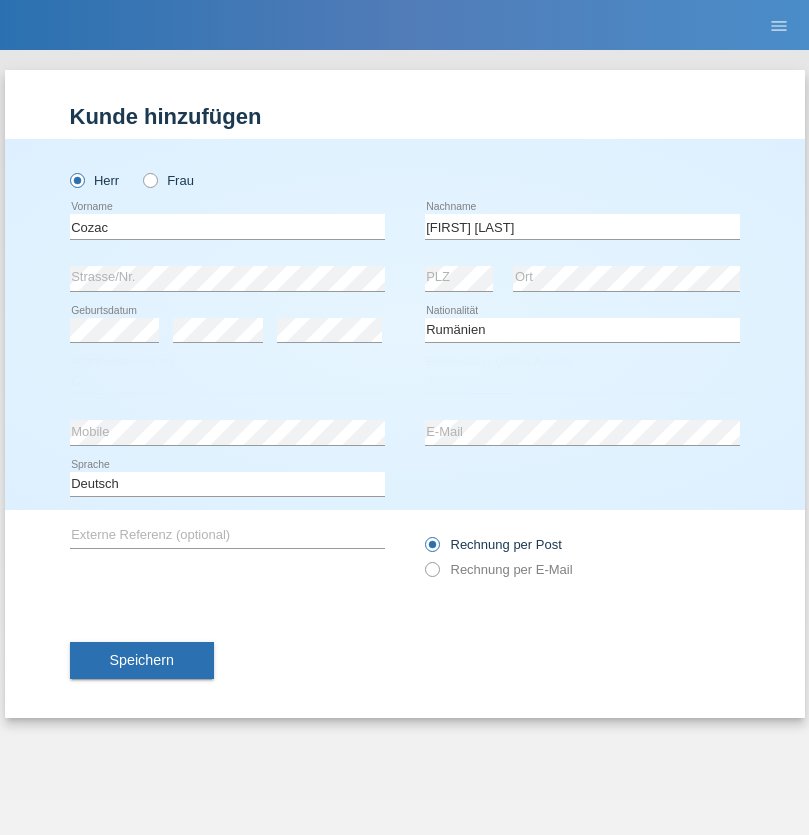 select on "20" 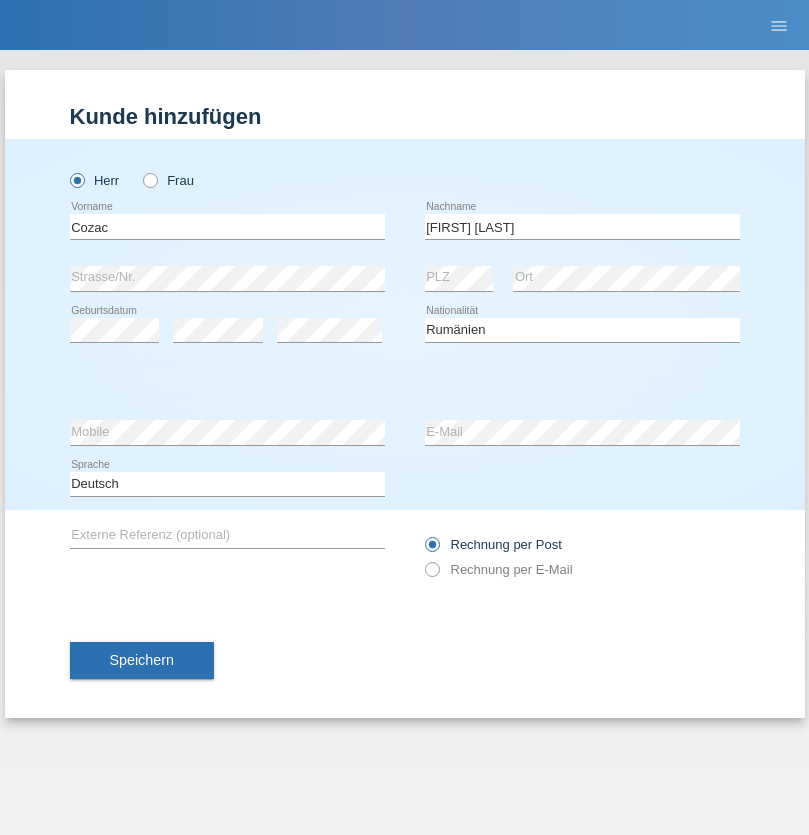 select on "05" 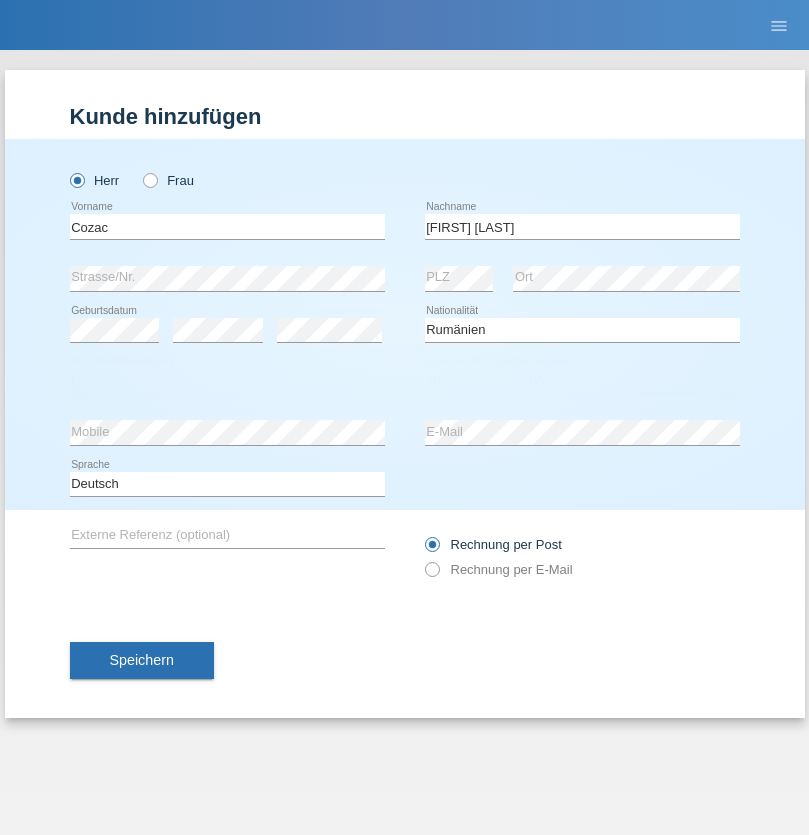 select on "2021" 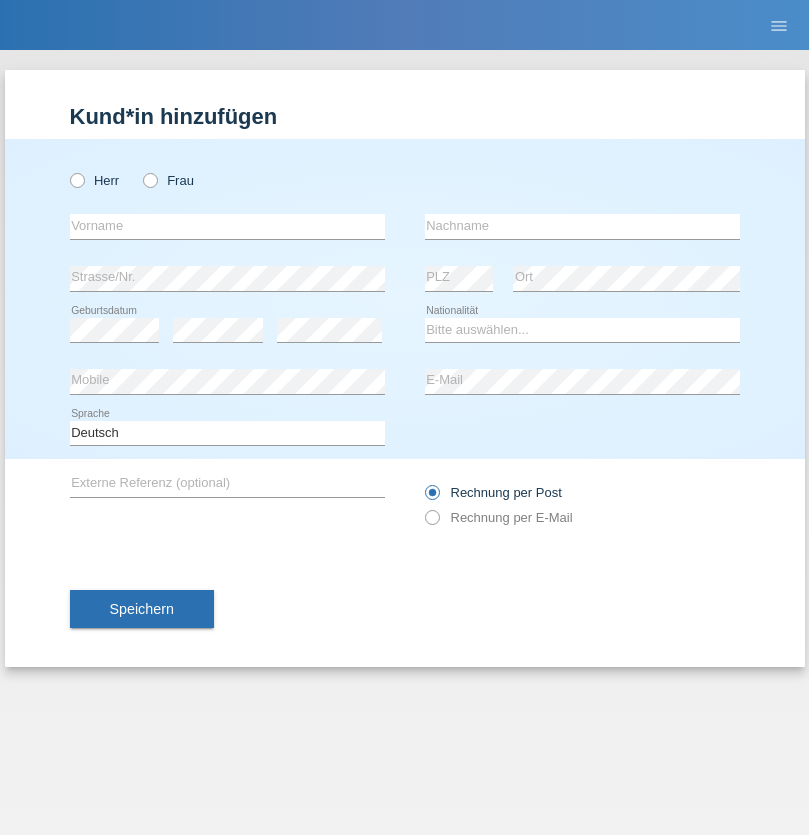scroll, scrollTop: 0, scrollLeft: 0, axis: both 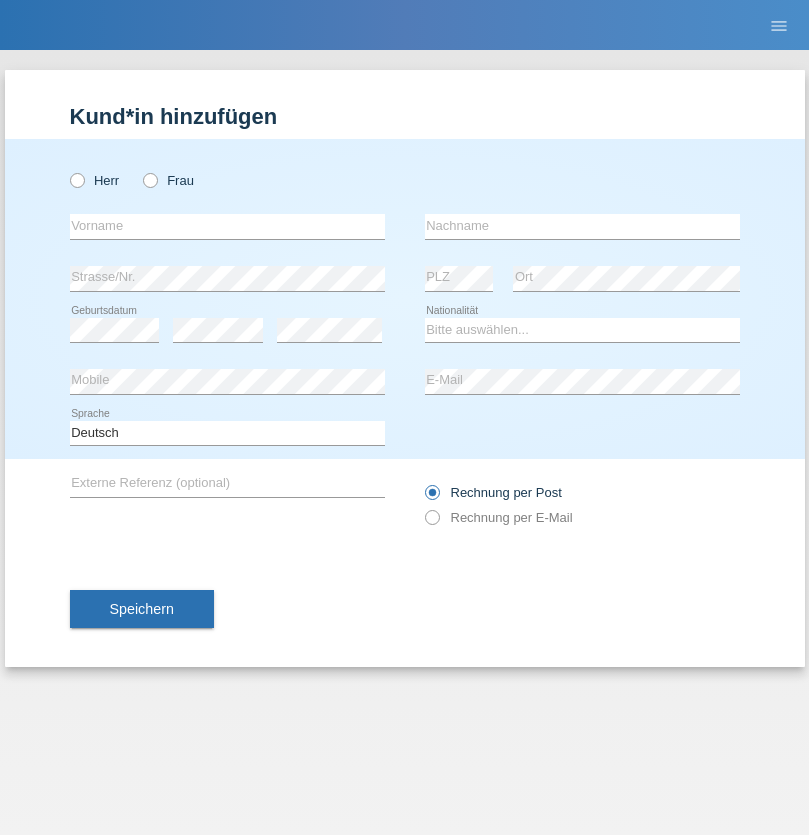 radio on "true" 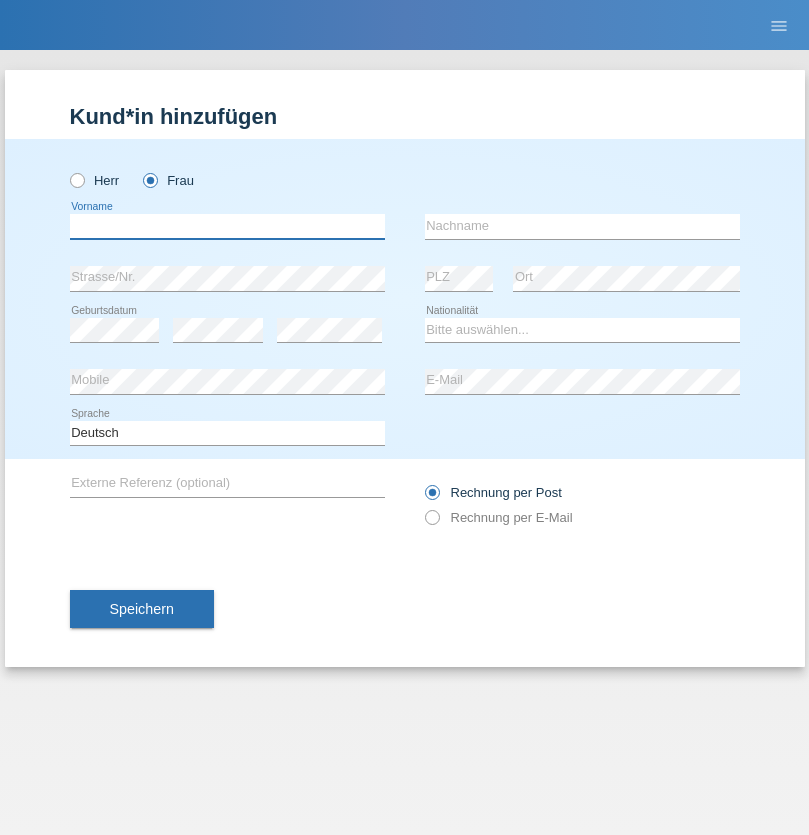 click at bounding box center [227, 226] 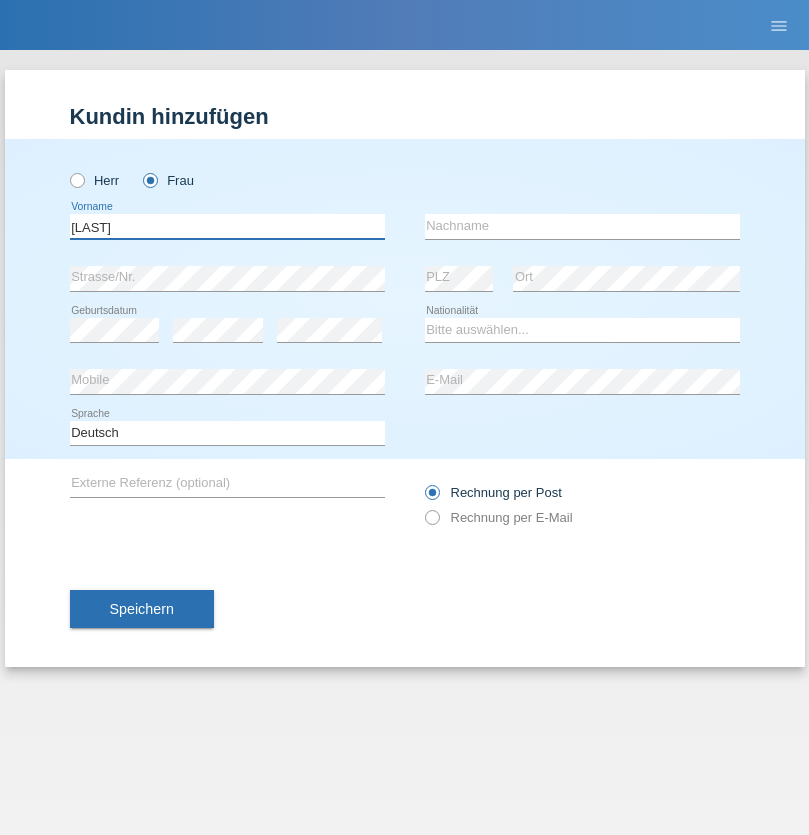 type on "[LAST]" 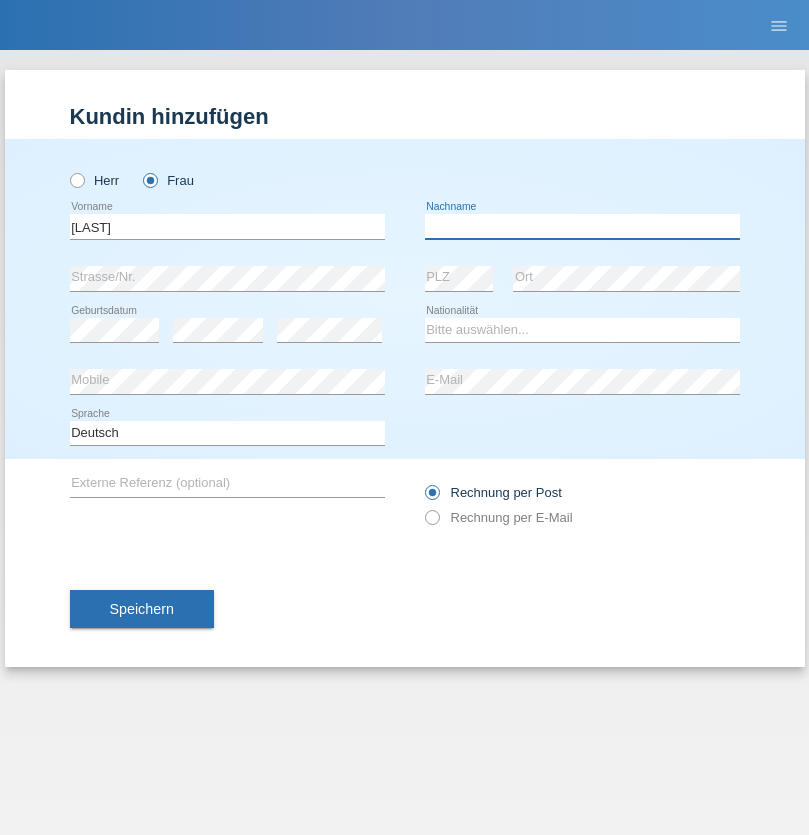 click at bounding box center (582, 226) 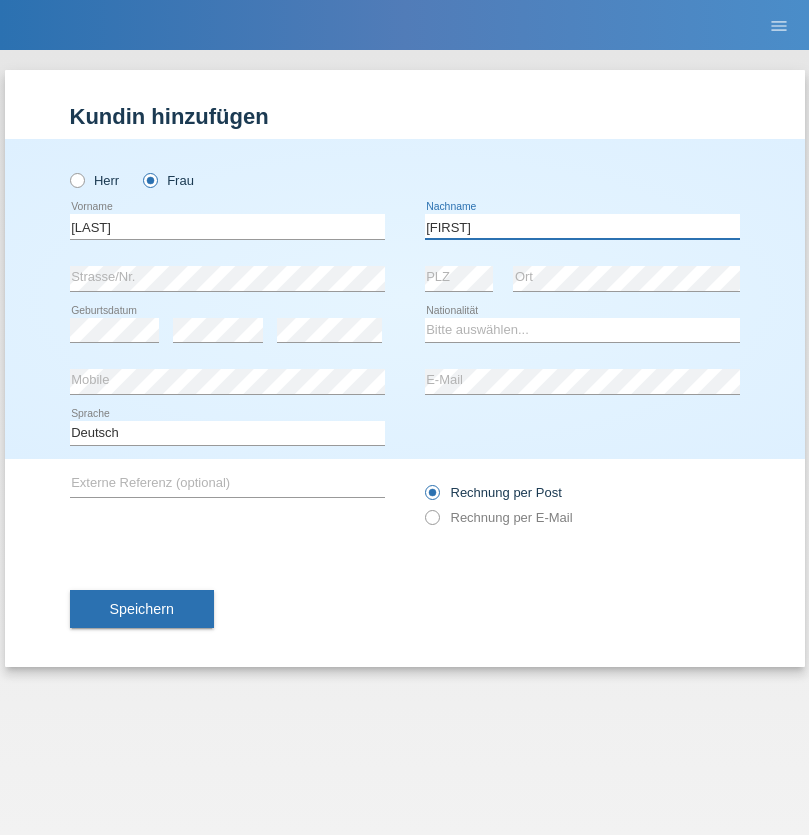 type on "[FIRST]" 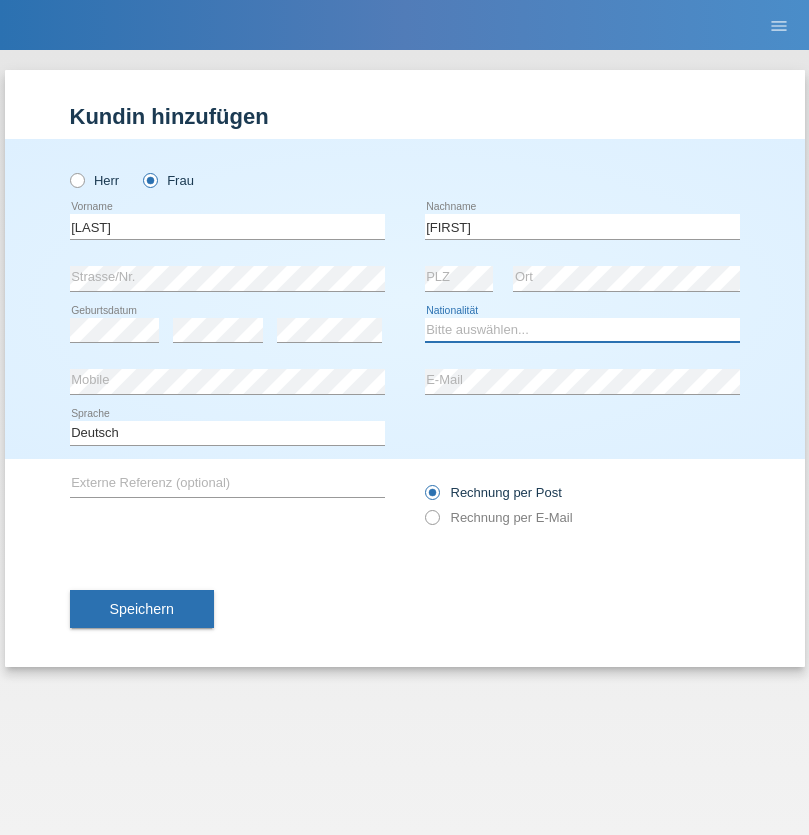 select on "UA" 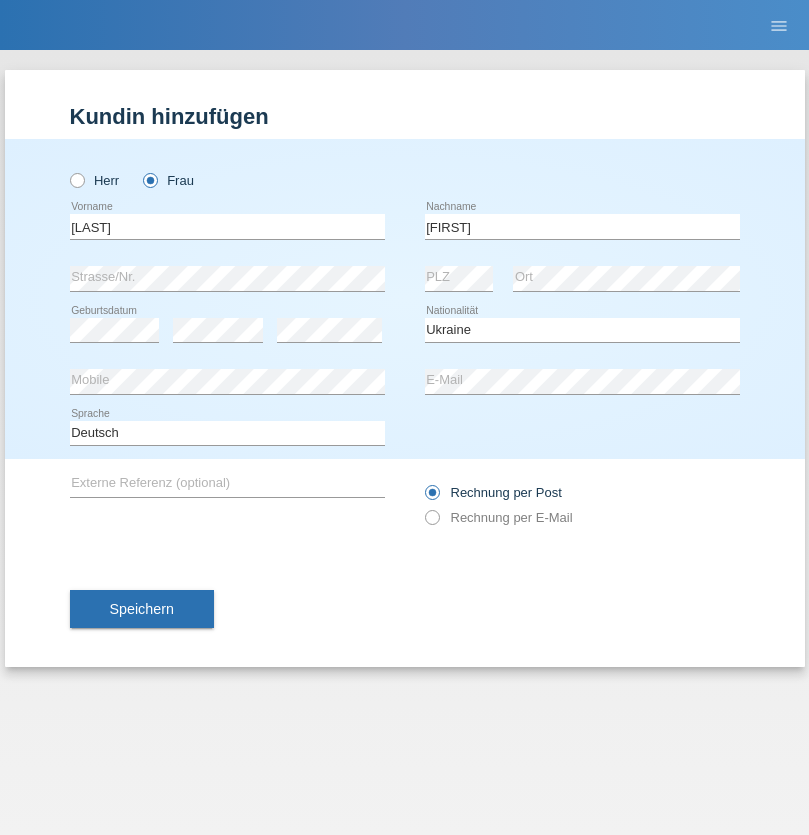select on "C" 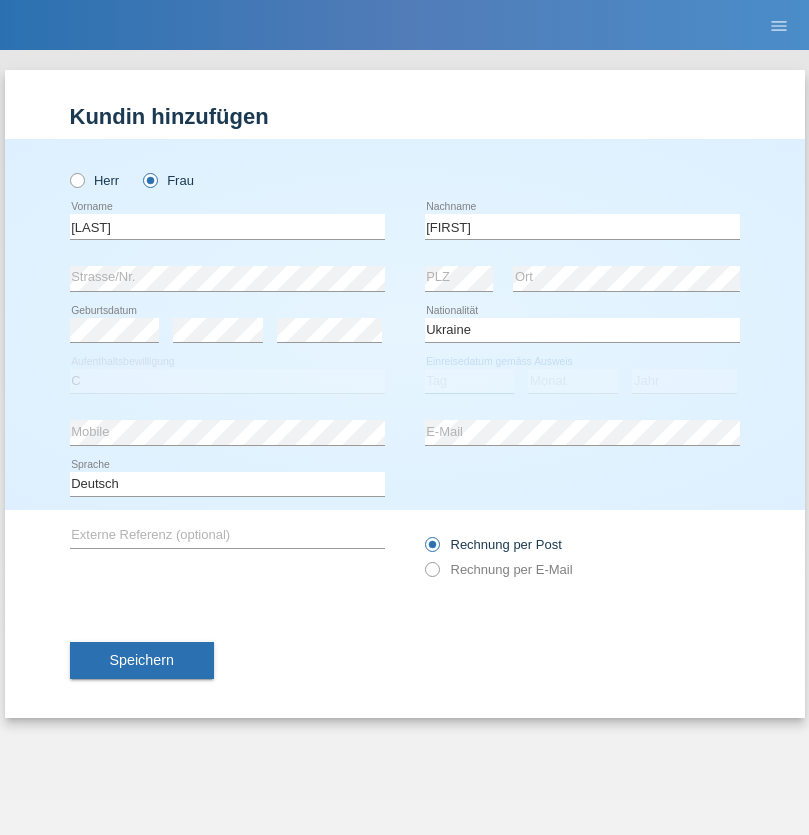 select on "01" 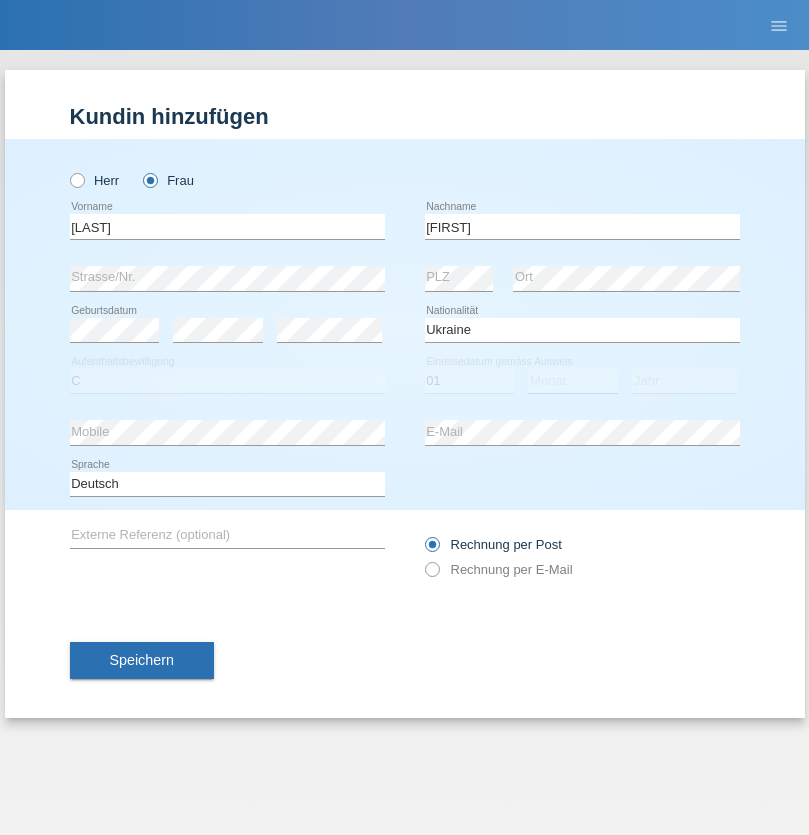 select on "08" 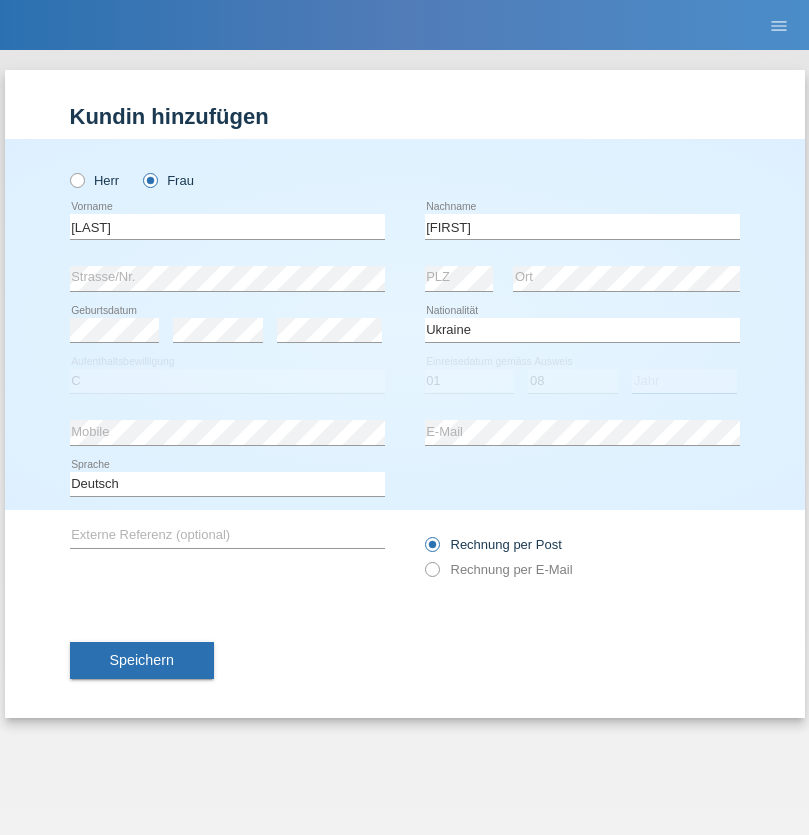 select on "2021" 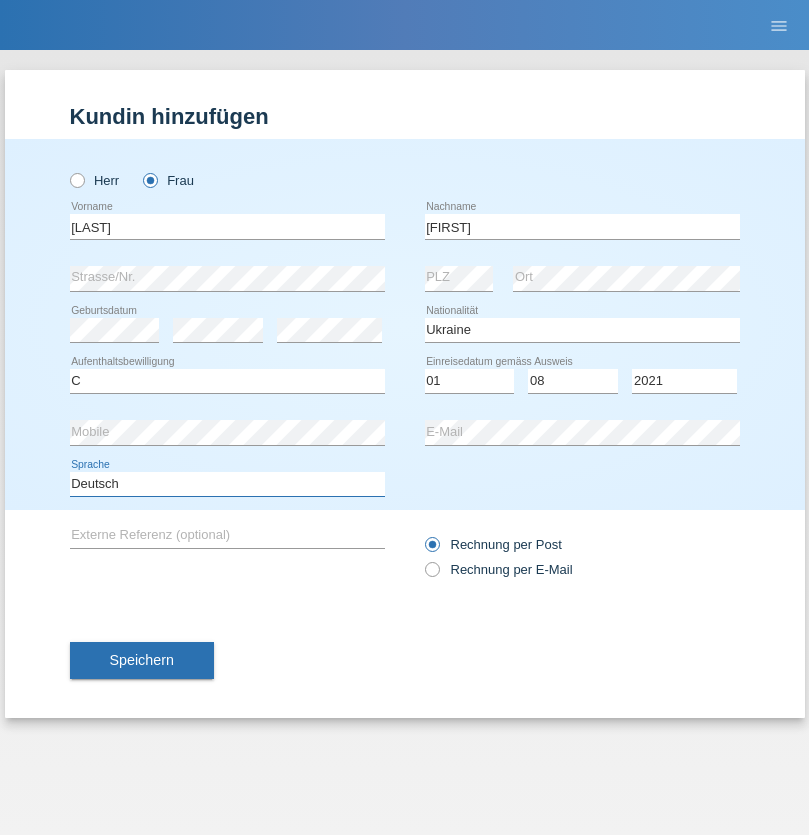 select on "en" 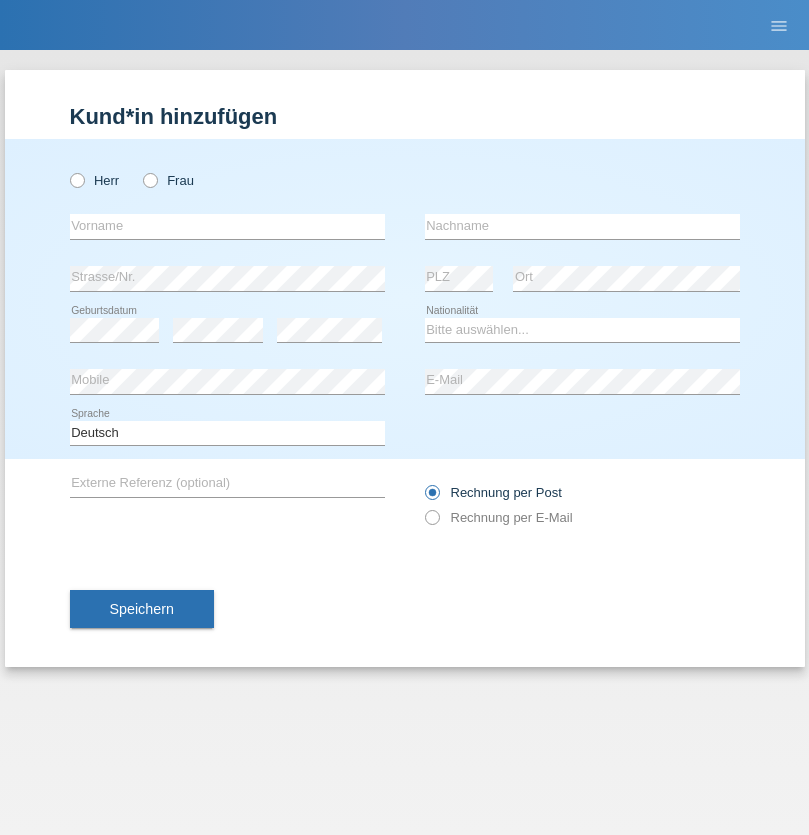scroll, scrollTop: 0, scrollLeft: 0, axis: both 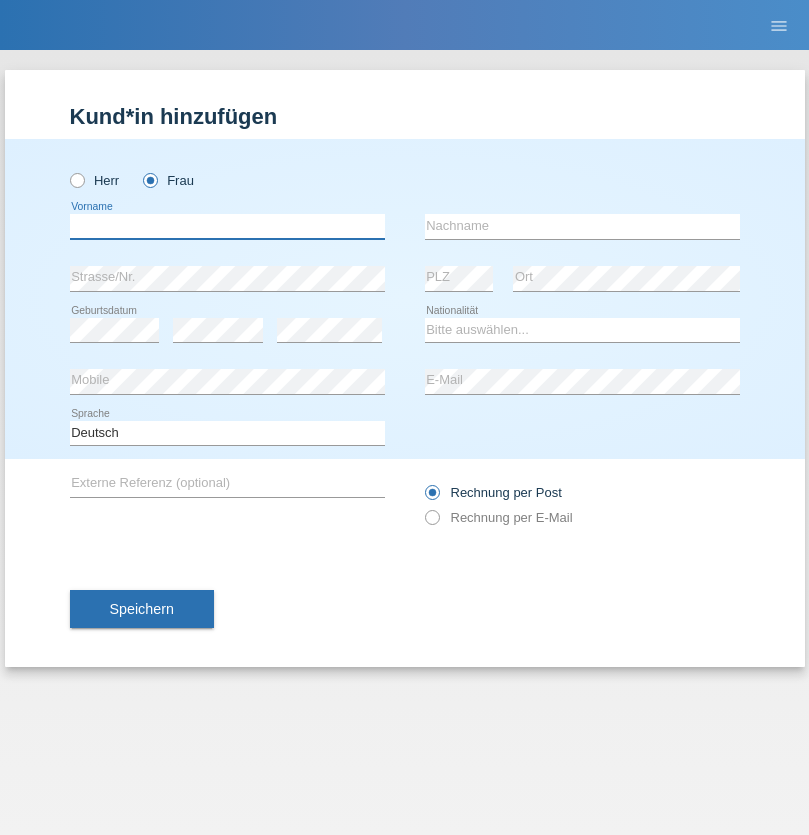 click at bounding box center (227, 226) 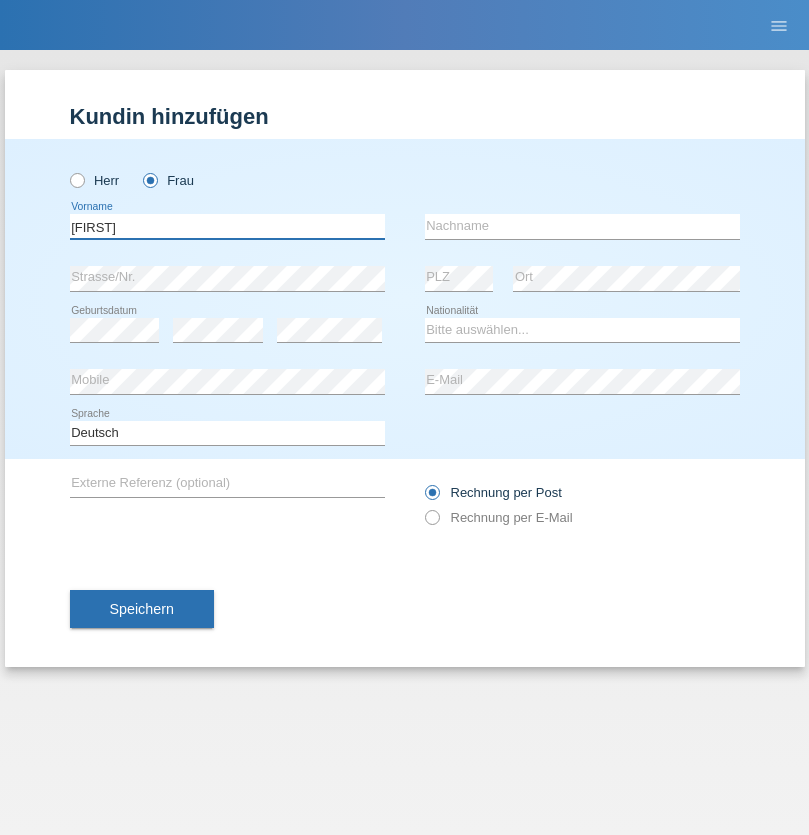 type on "[FIRST]" 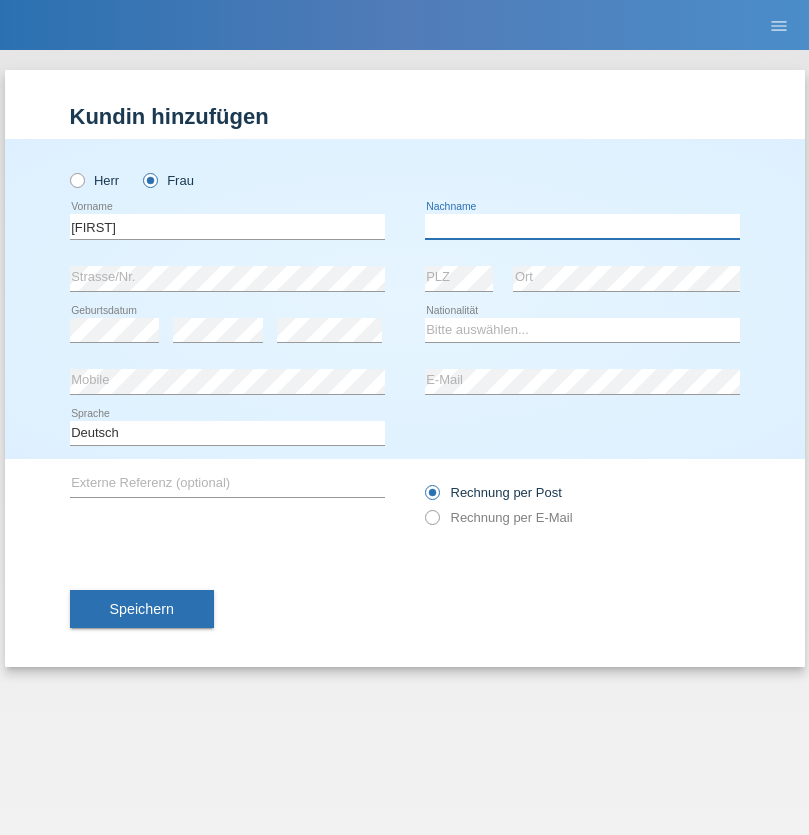 click at bounding box center [582, 226] 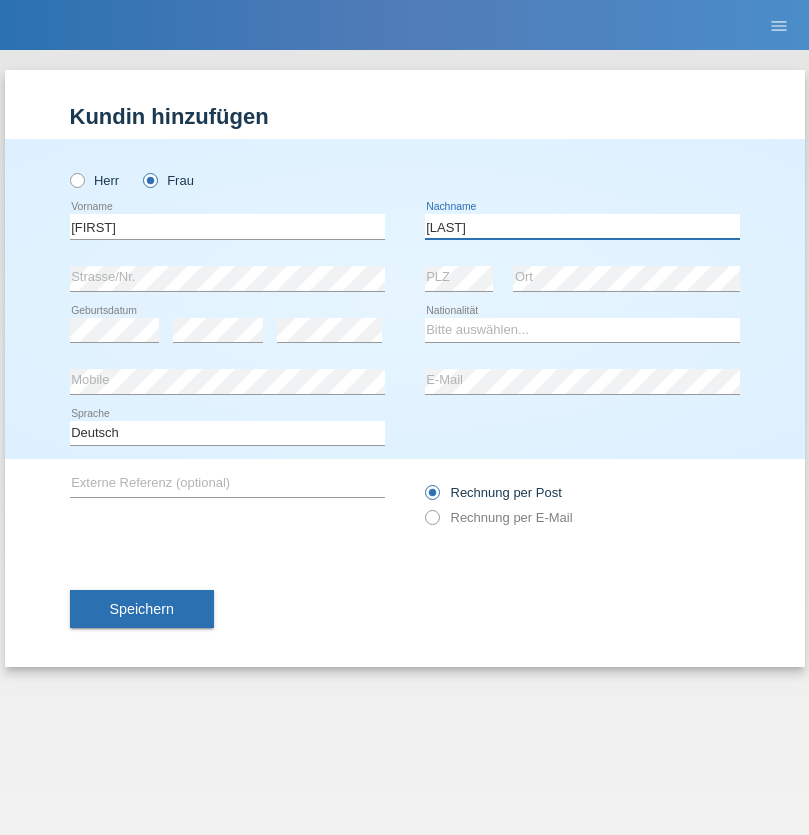 type on "Gjini" 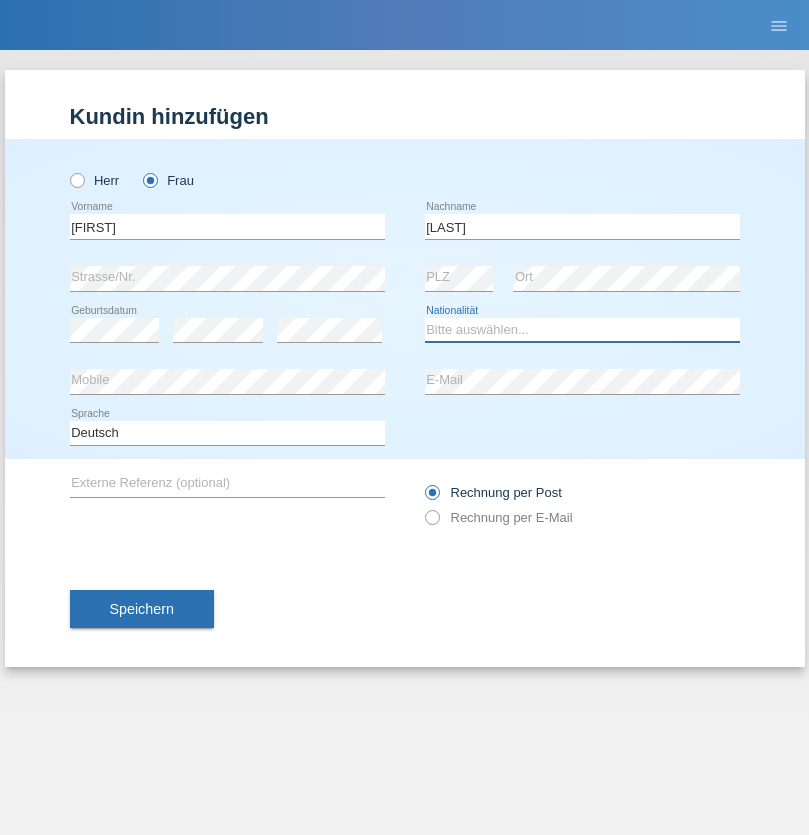 select on "DE" 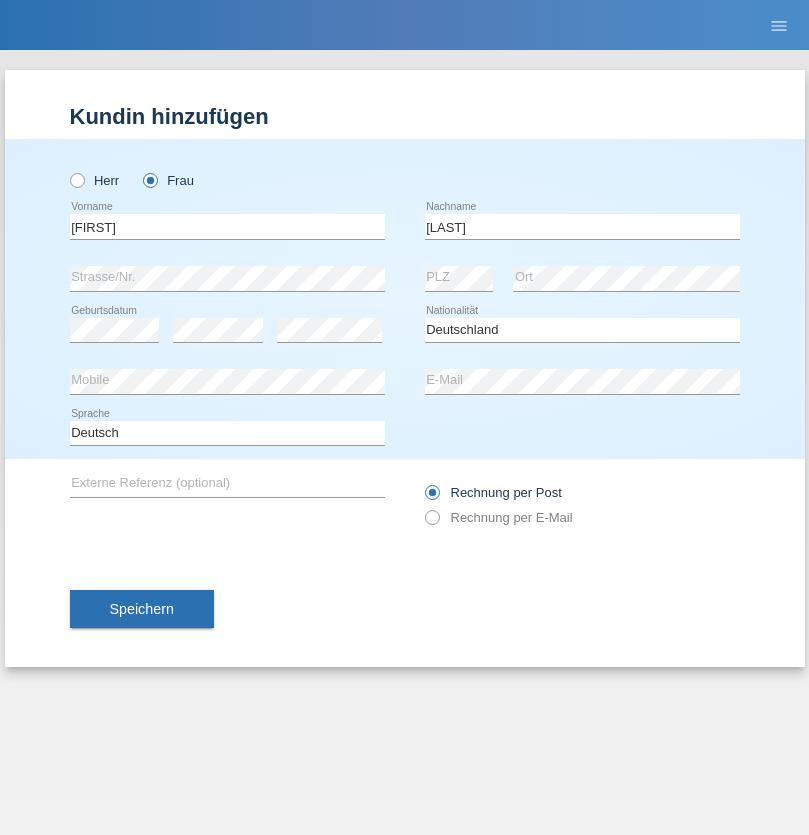 select on "C" 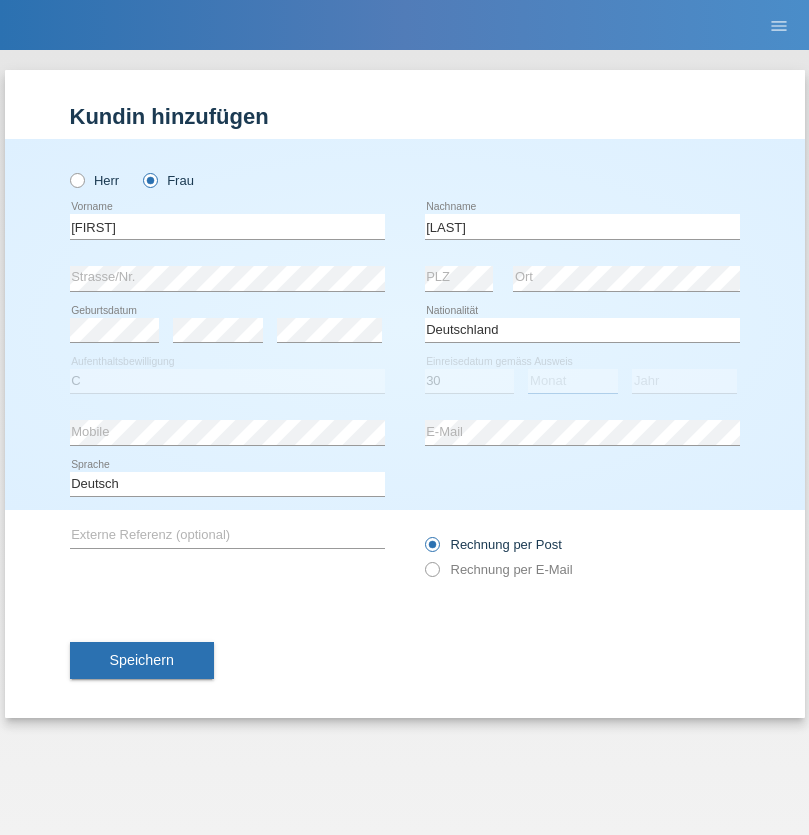 select on "09" 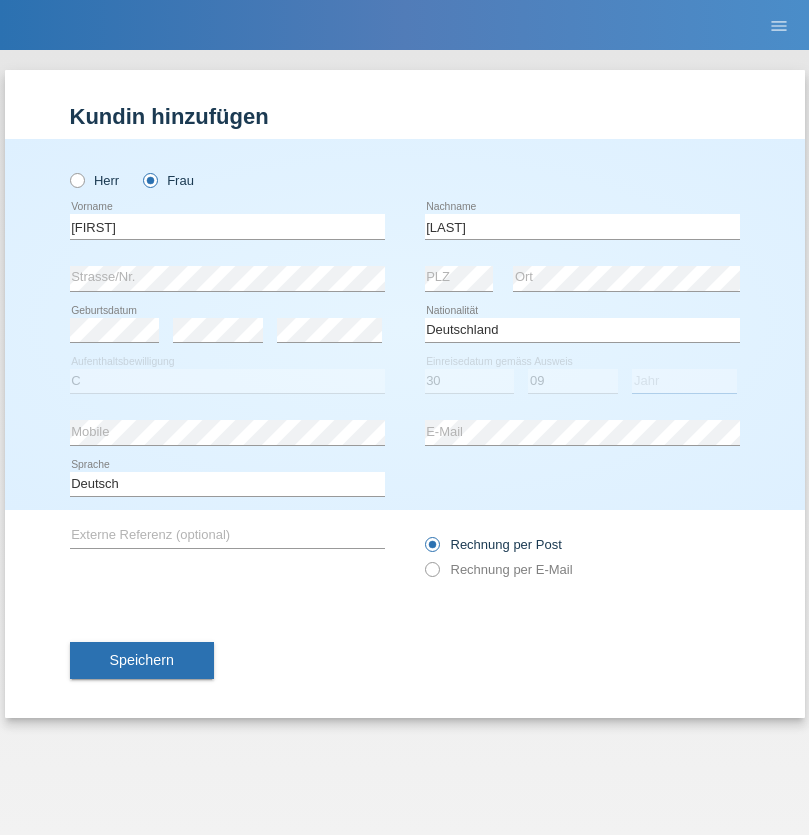 select on "2021" 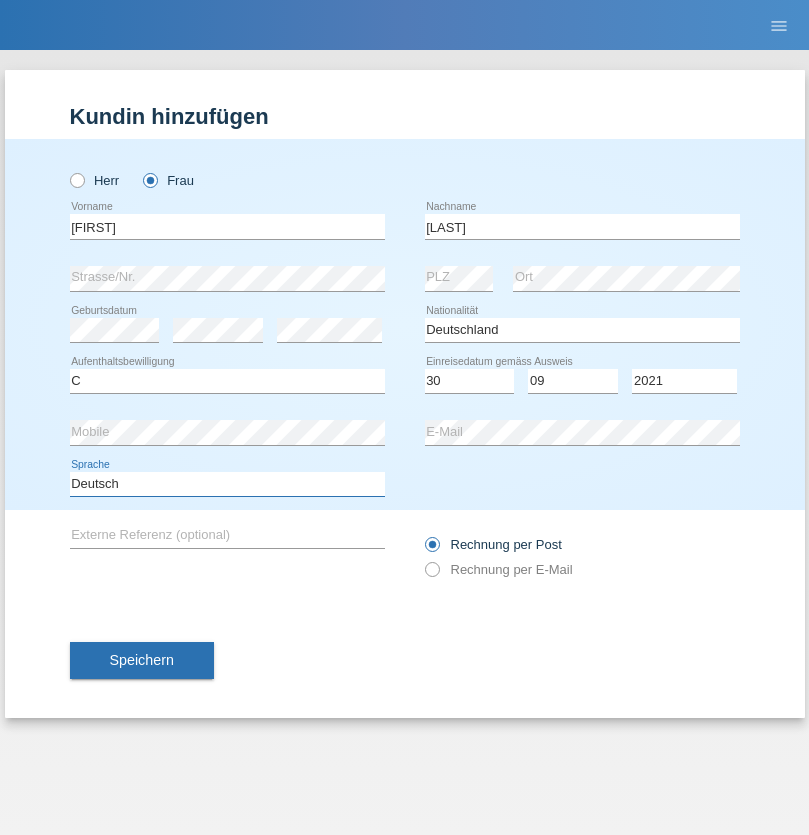 select on "en" 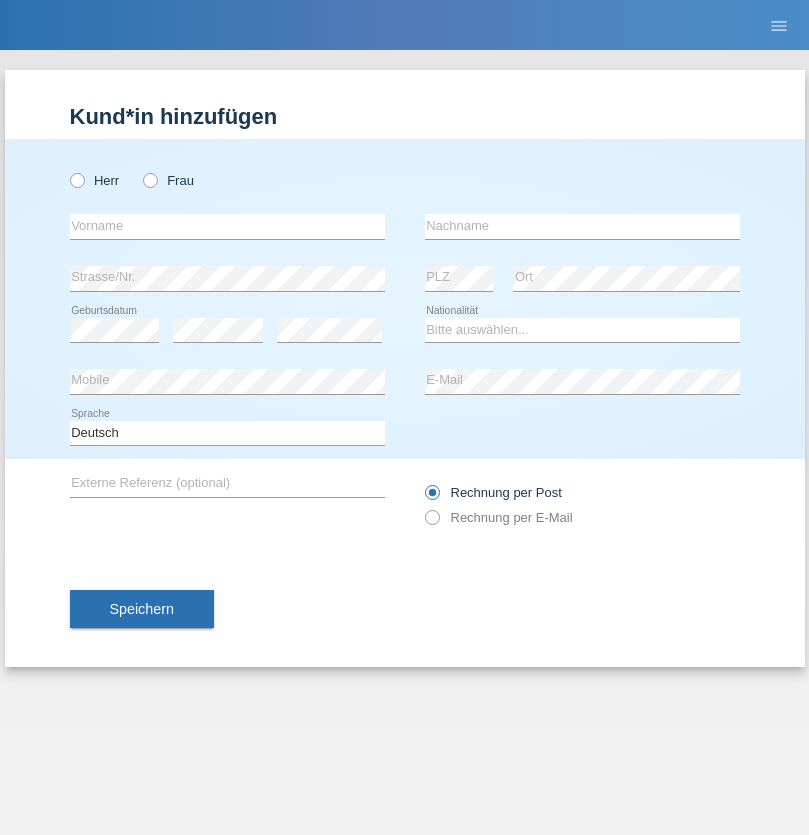 scroll, scrollTop: 0, scrollLeft: 0, axis: both 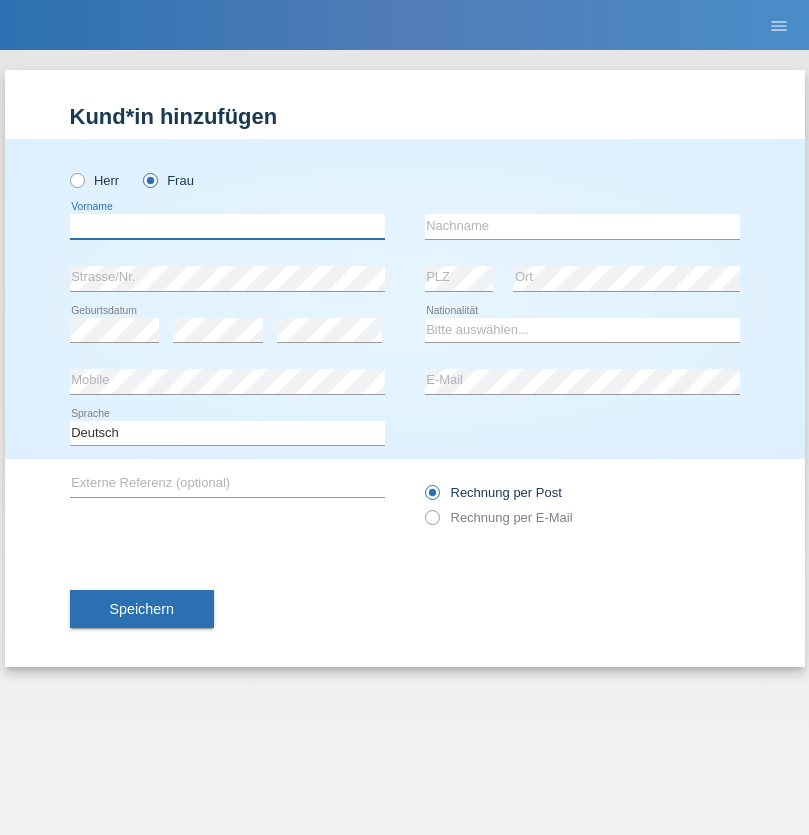 click at bounding box center [227, 226] 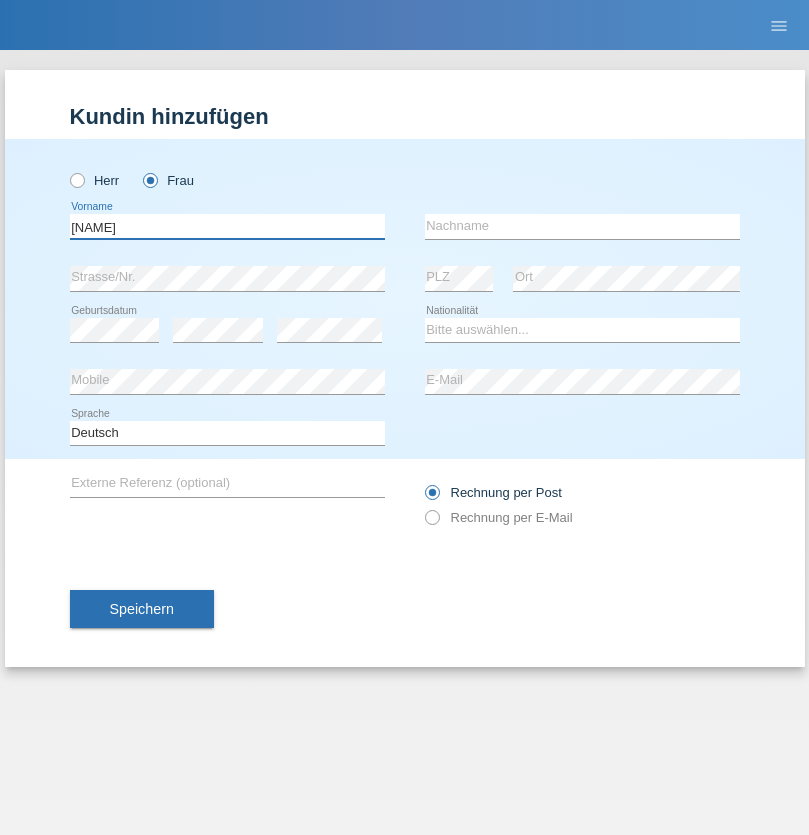 type on "Irena" 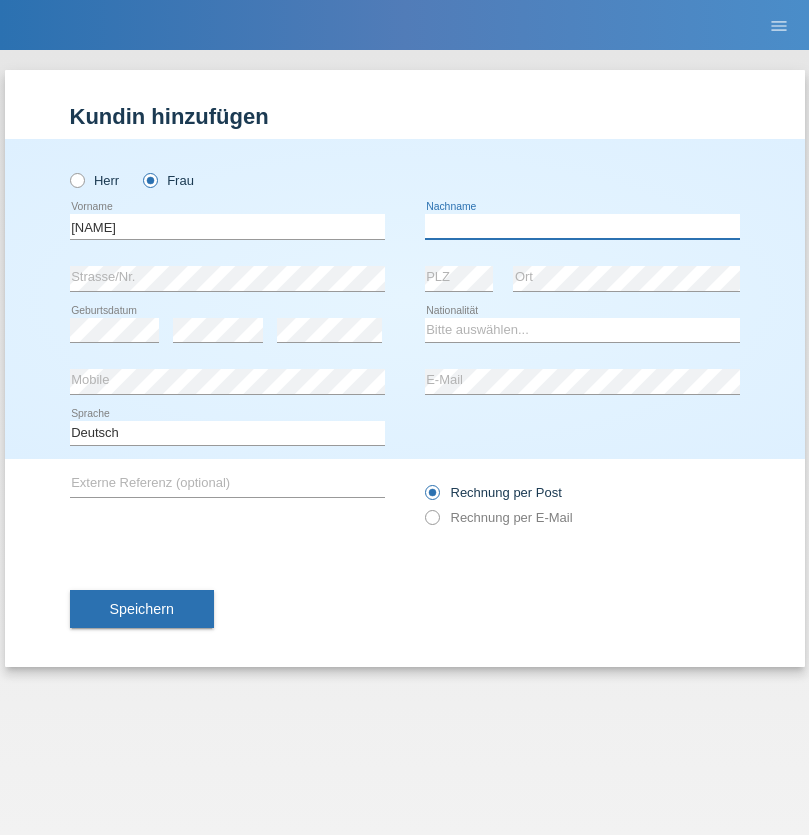 click at bounding box center (582, 226) 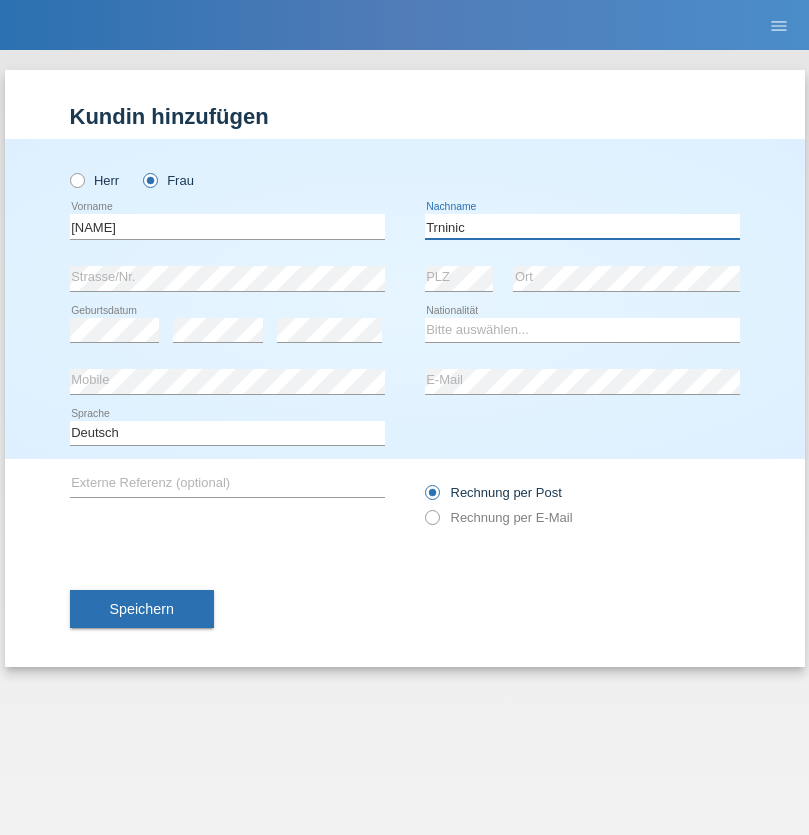 type on "Trninic" 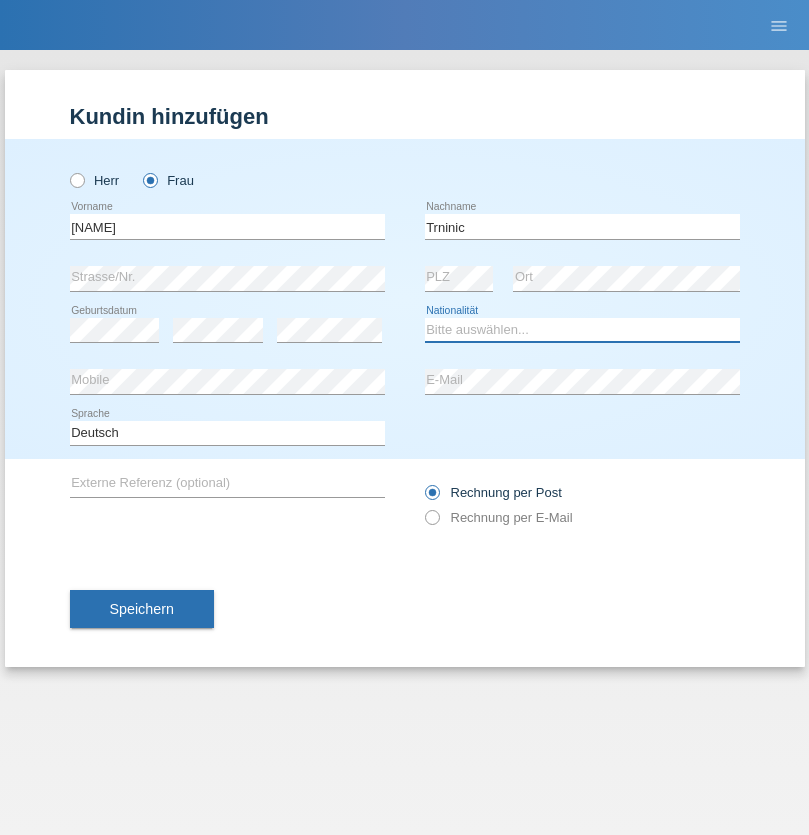 select on "HR" 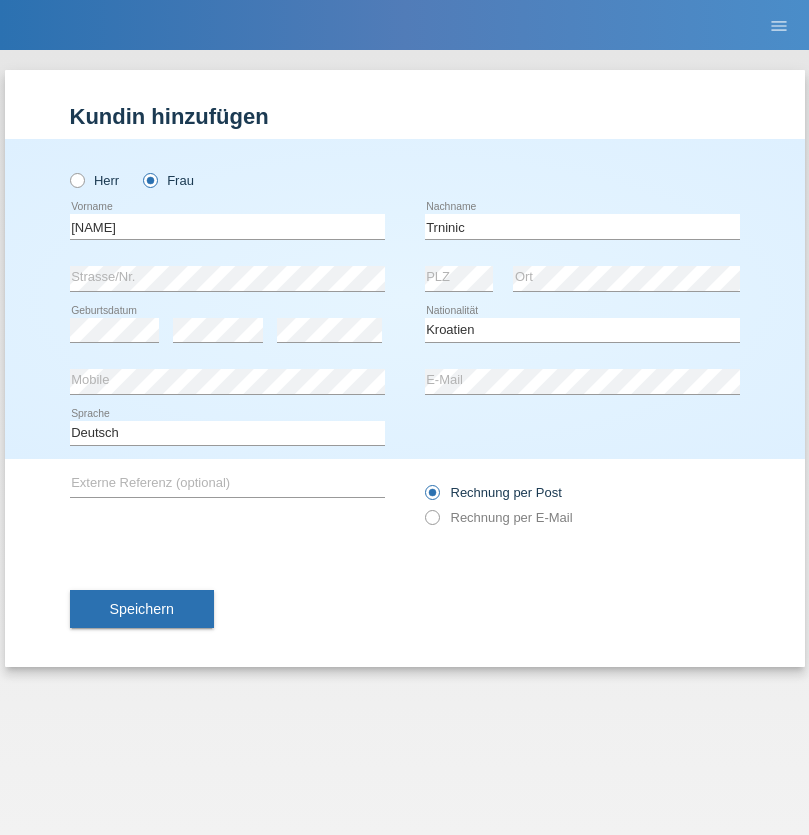 select on "C" 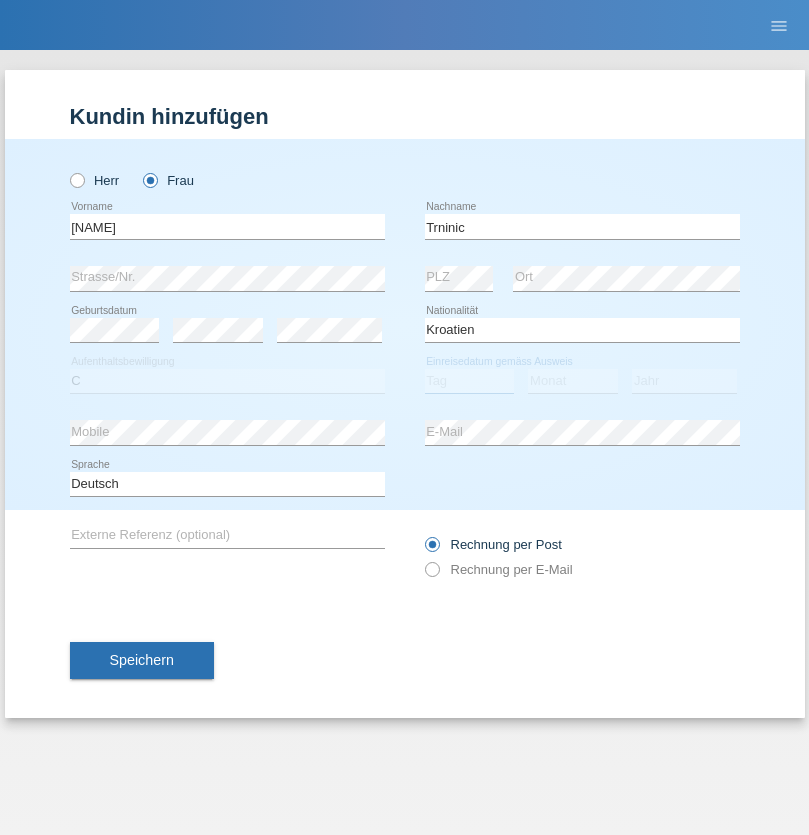 select on "01" 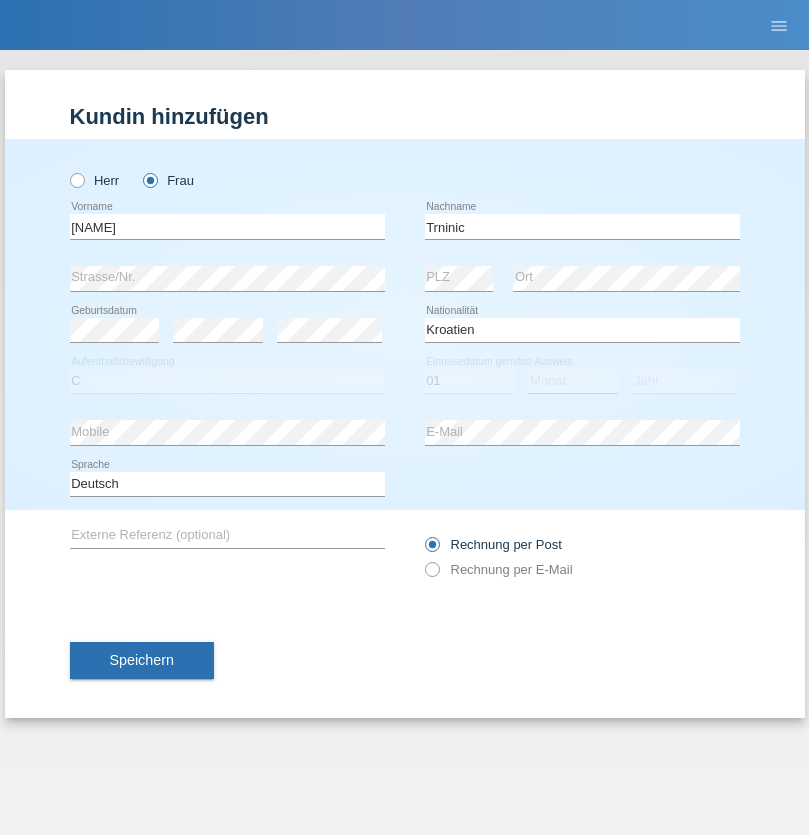 select on "08" 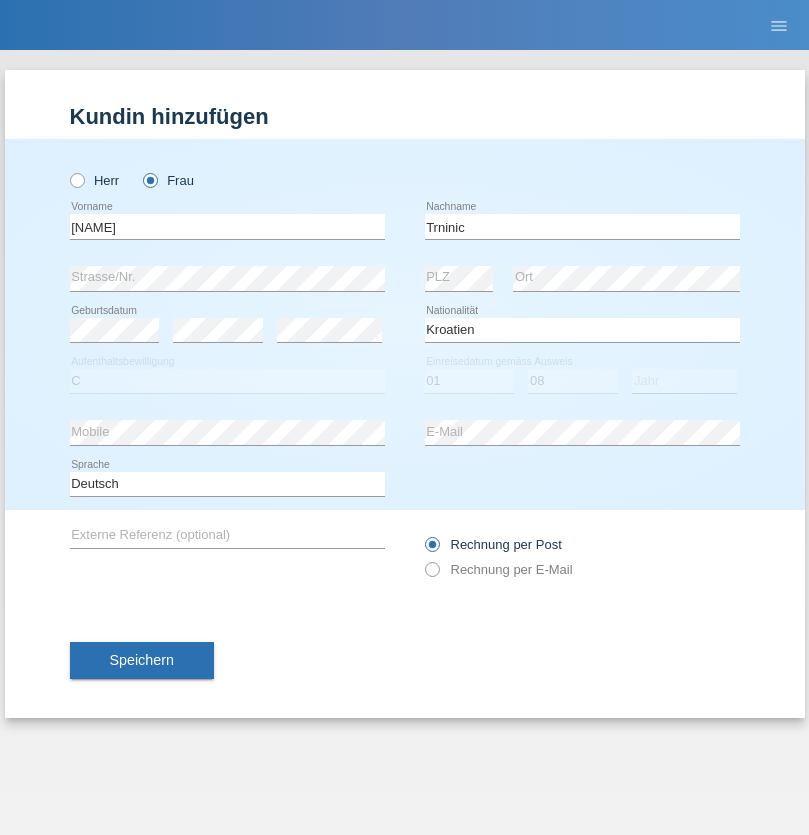 select on "2021" 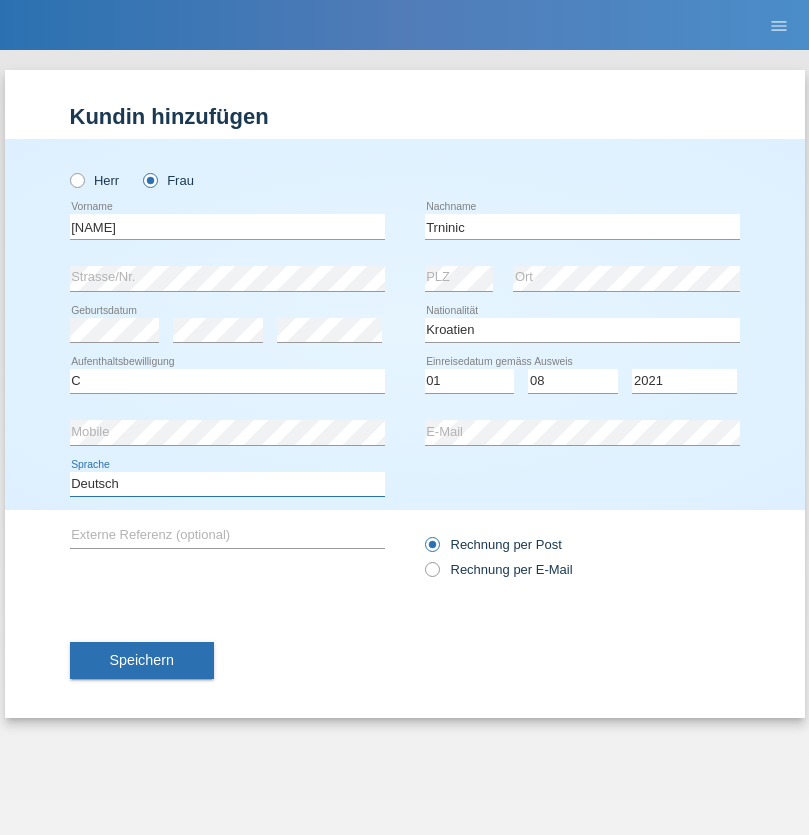select on "en" 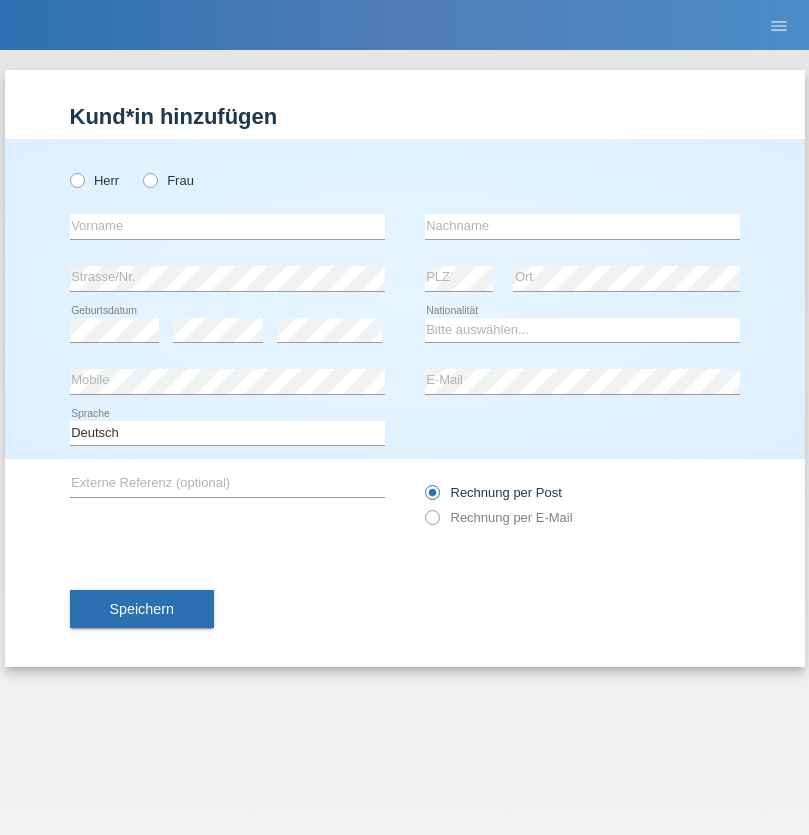 scroll, scrollTop: 0, scrollLeft: 0, axis: both 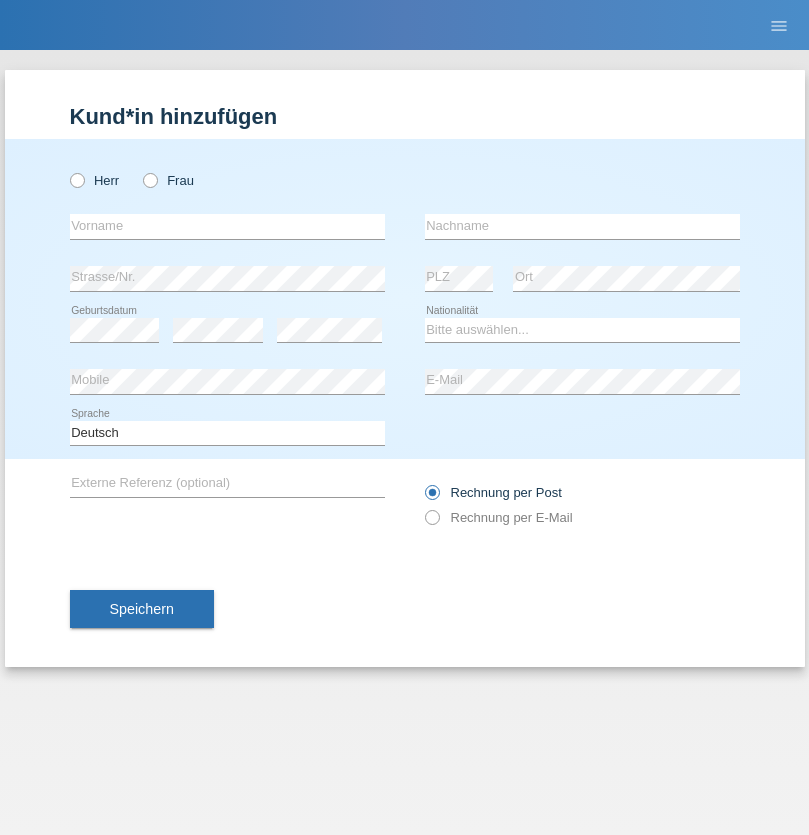 radio on "true" 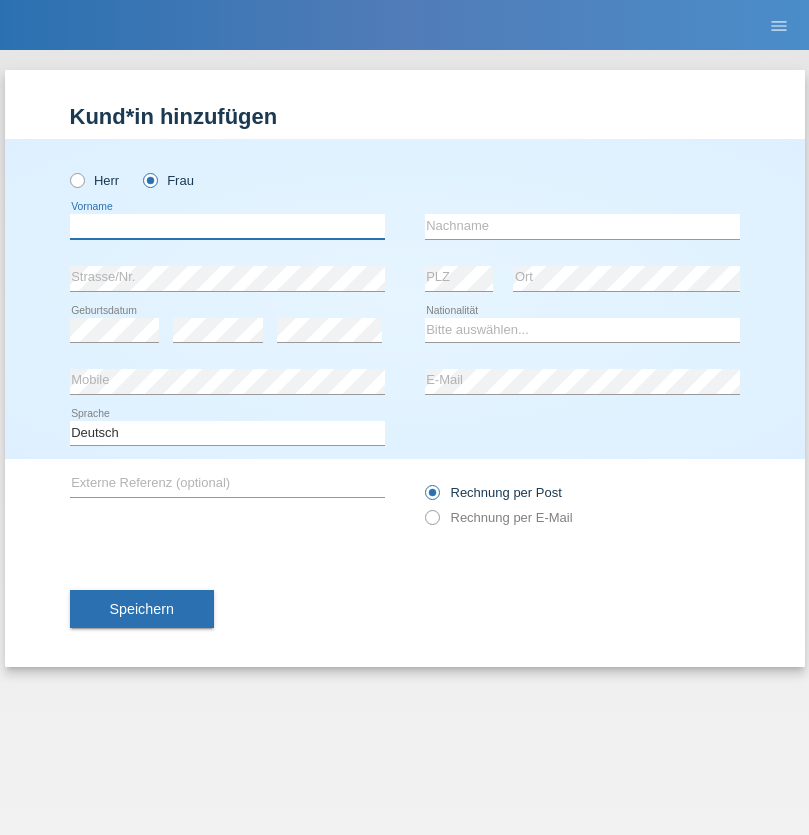 click at bounding box center [227, 226] 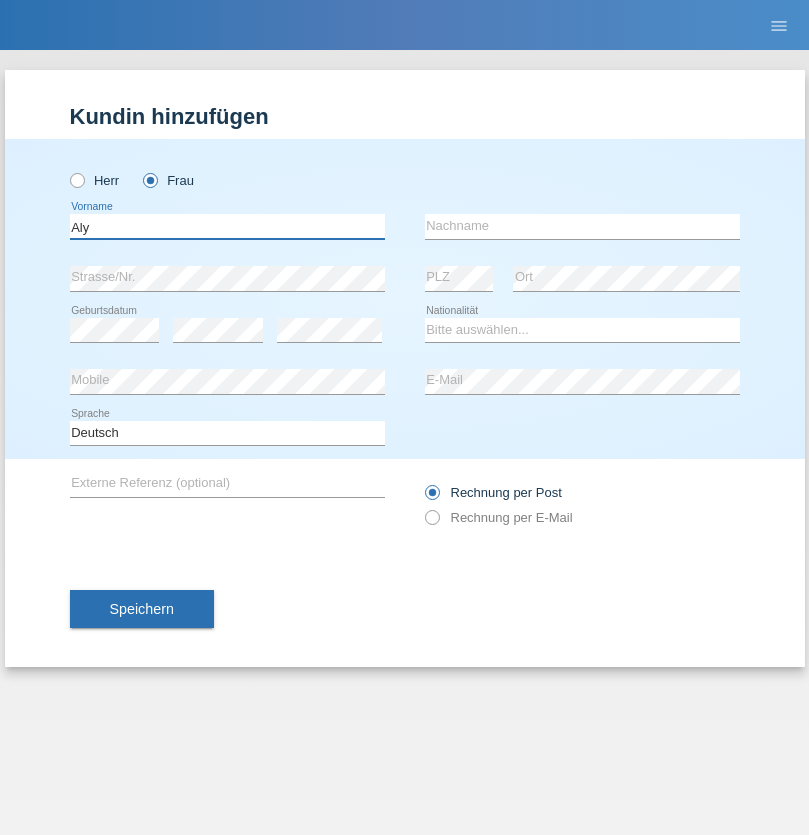 type on "Aly" 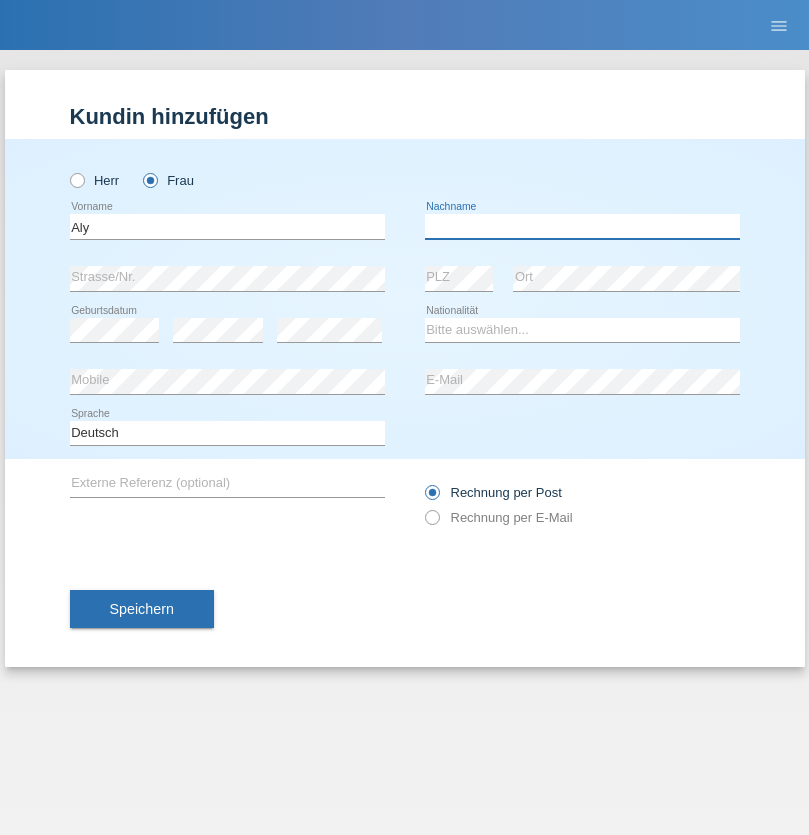click at bounding box center (582, 226) 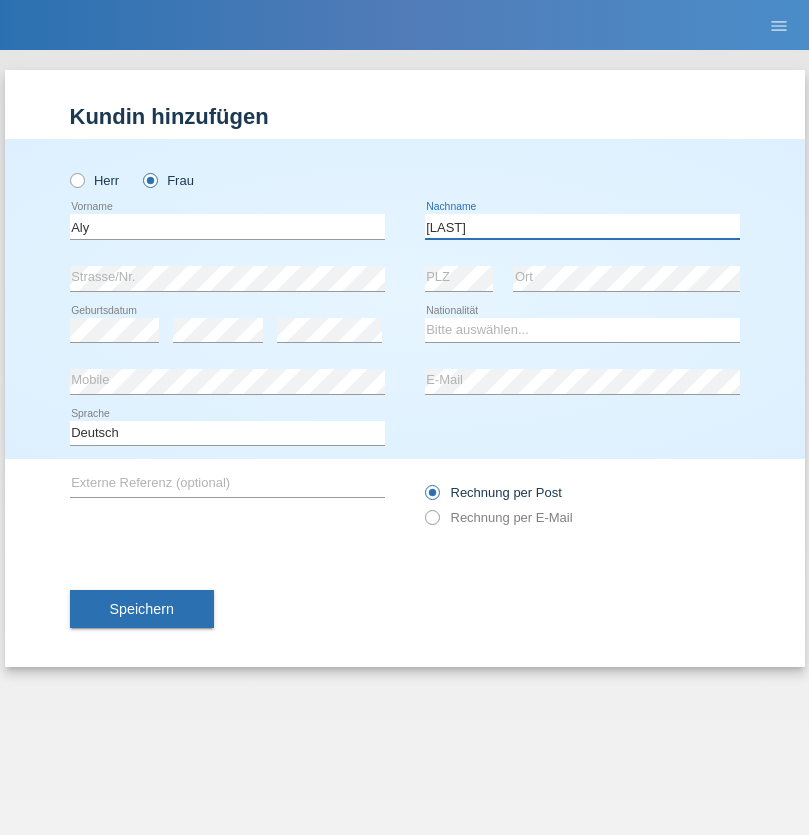 type on "[LAST]" 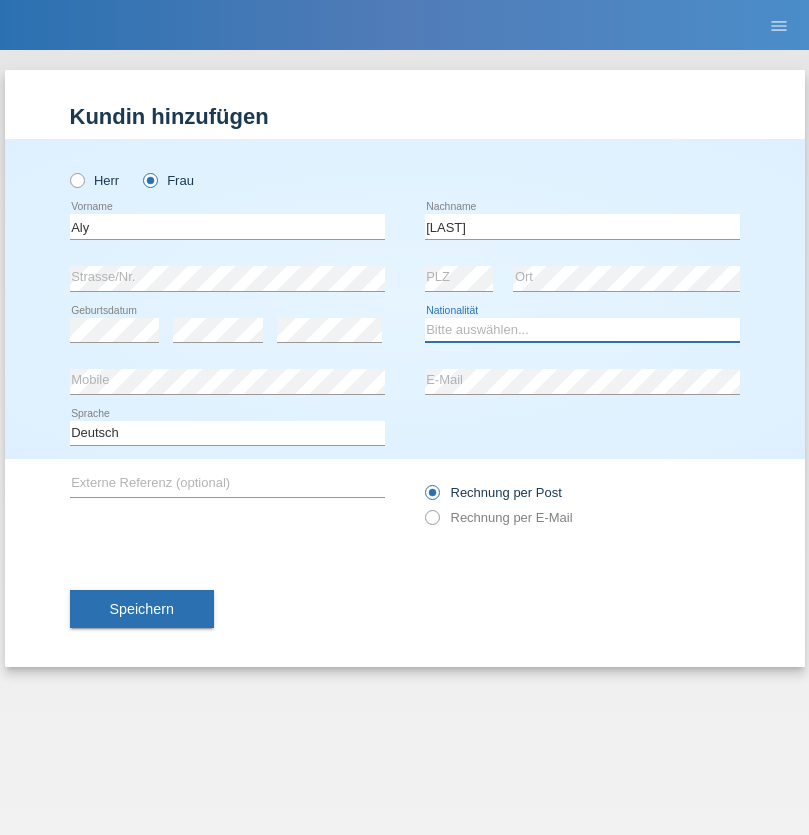 select on "DM" 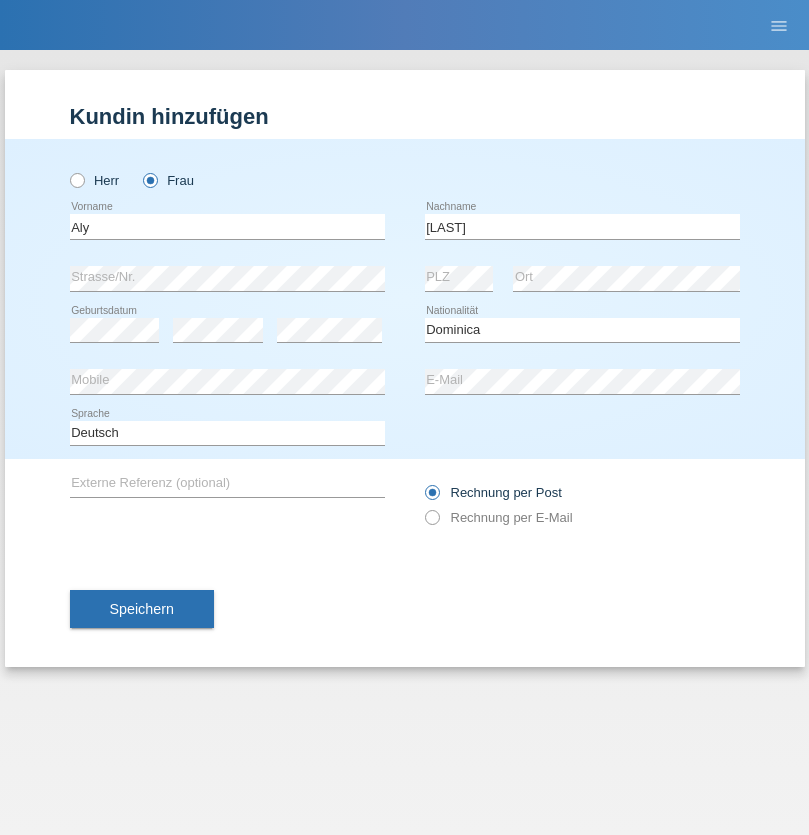 select on "C" 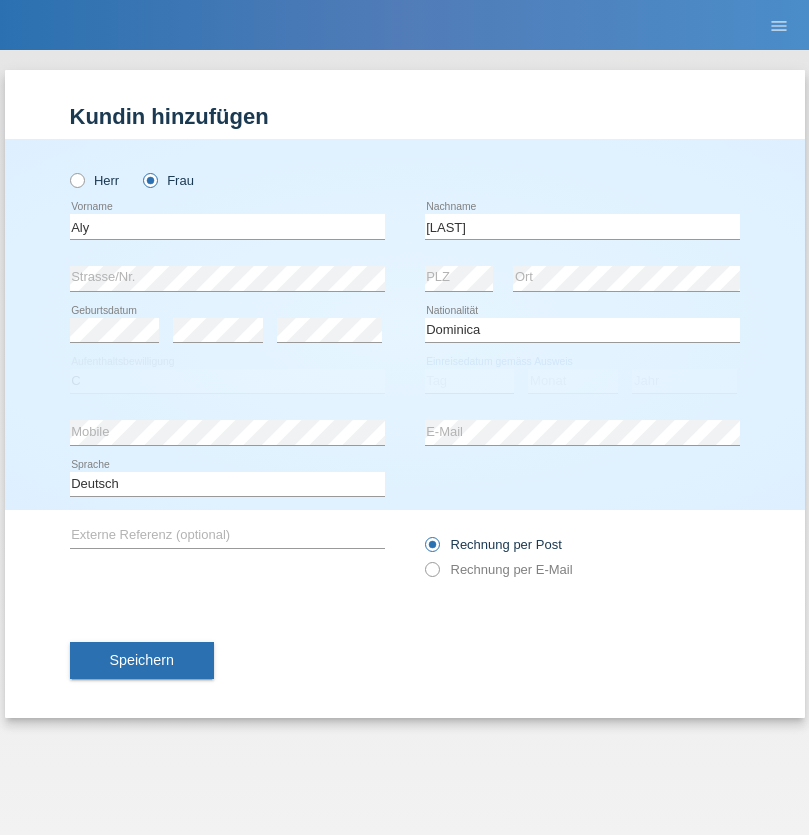 select on "01" 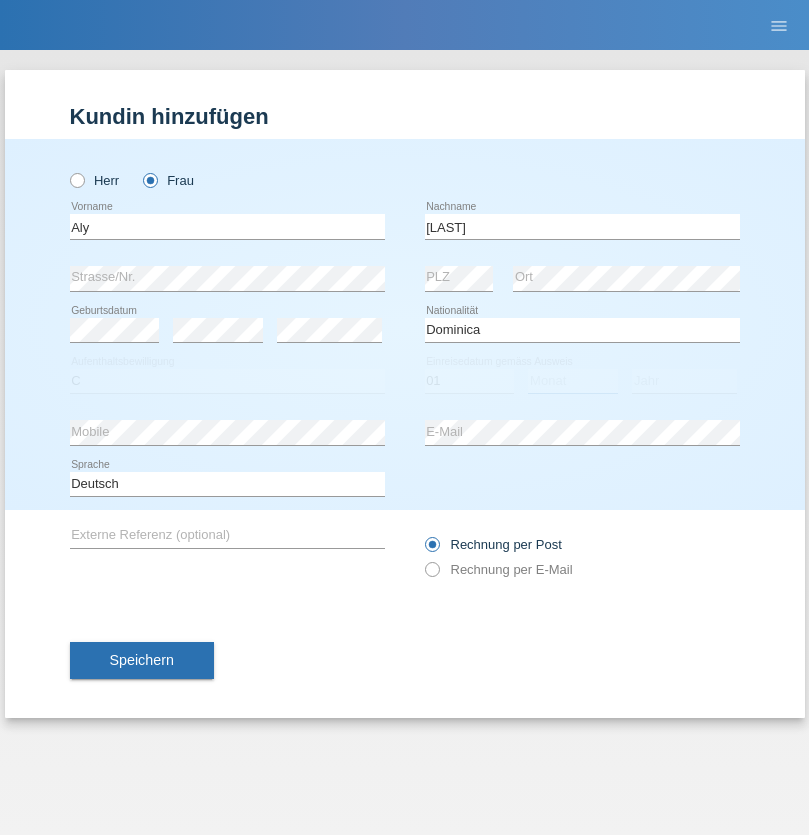 select on "08" 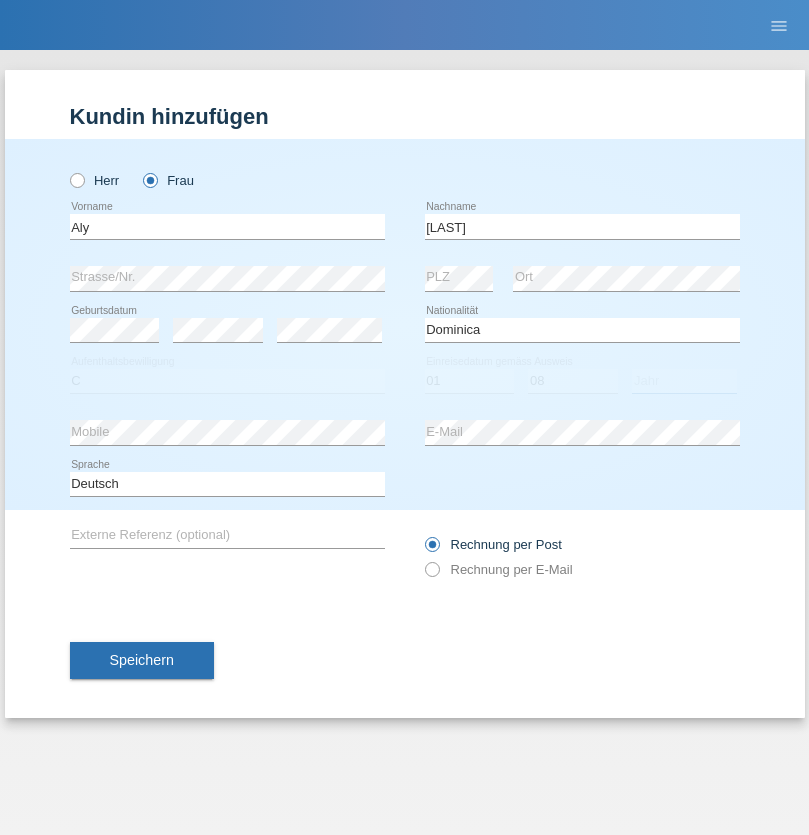 select on "2021" 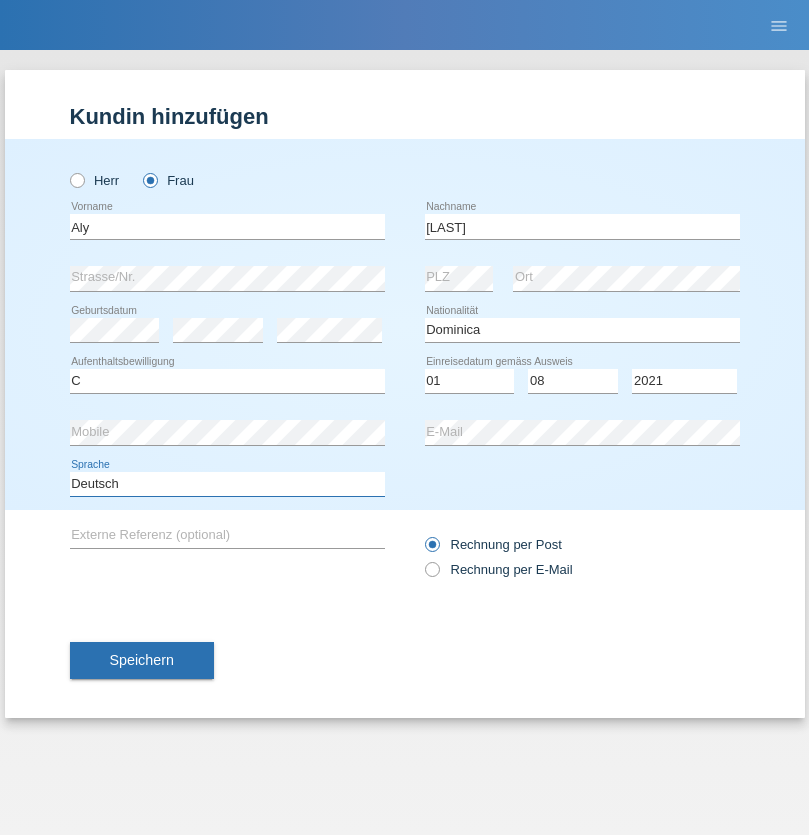 select on "en" 